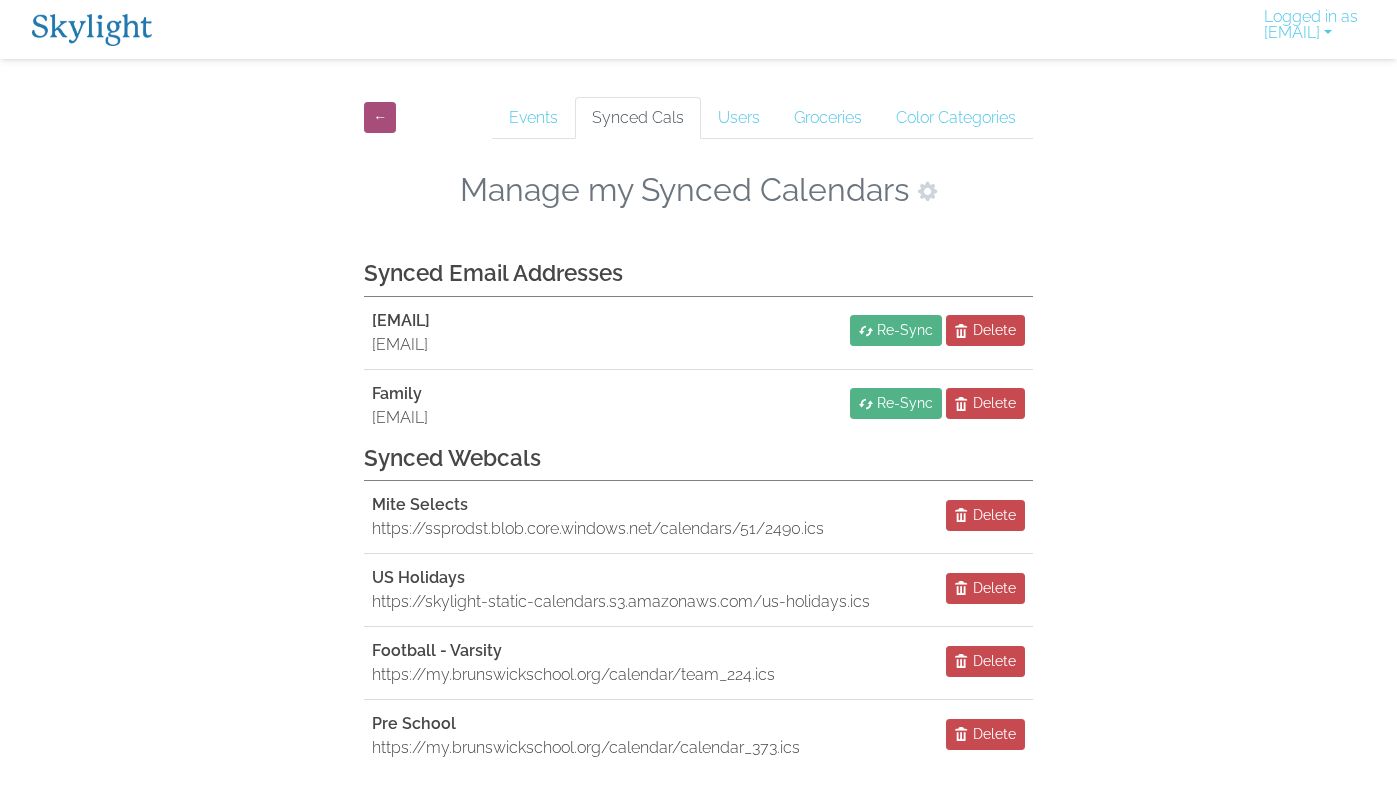 scroll, scrollTop: 67, scrollLeft: 0, axis: vertical 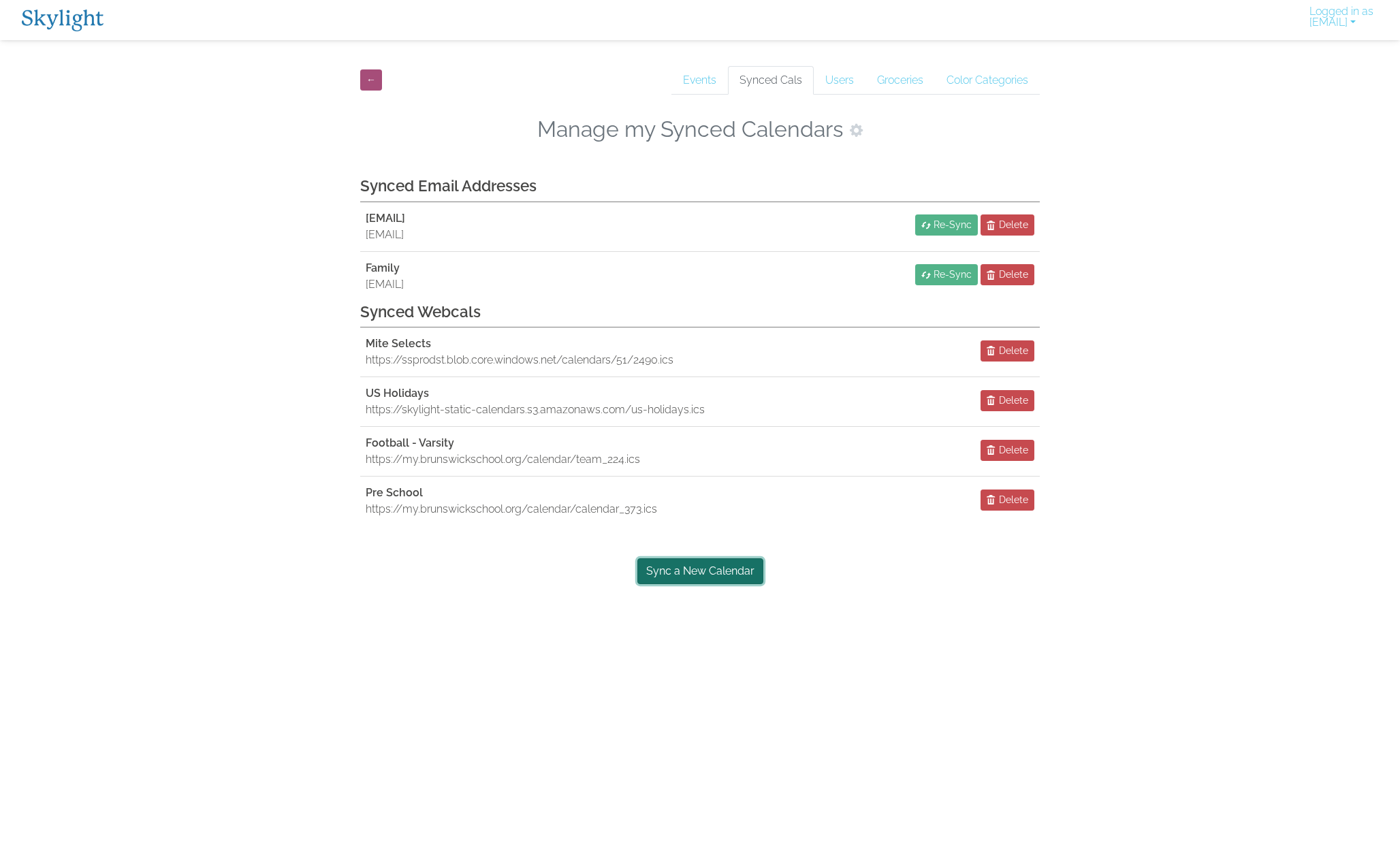 click on "Sync a New Calendar" at bounding box center [700, 571] 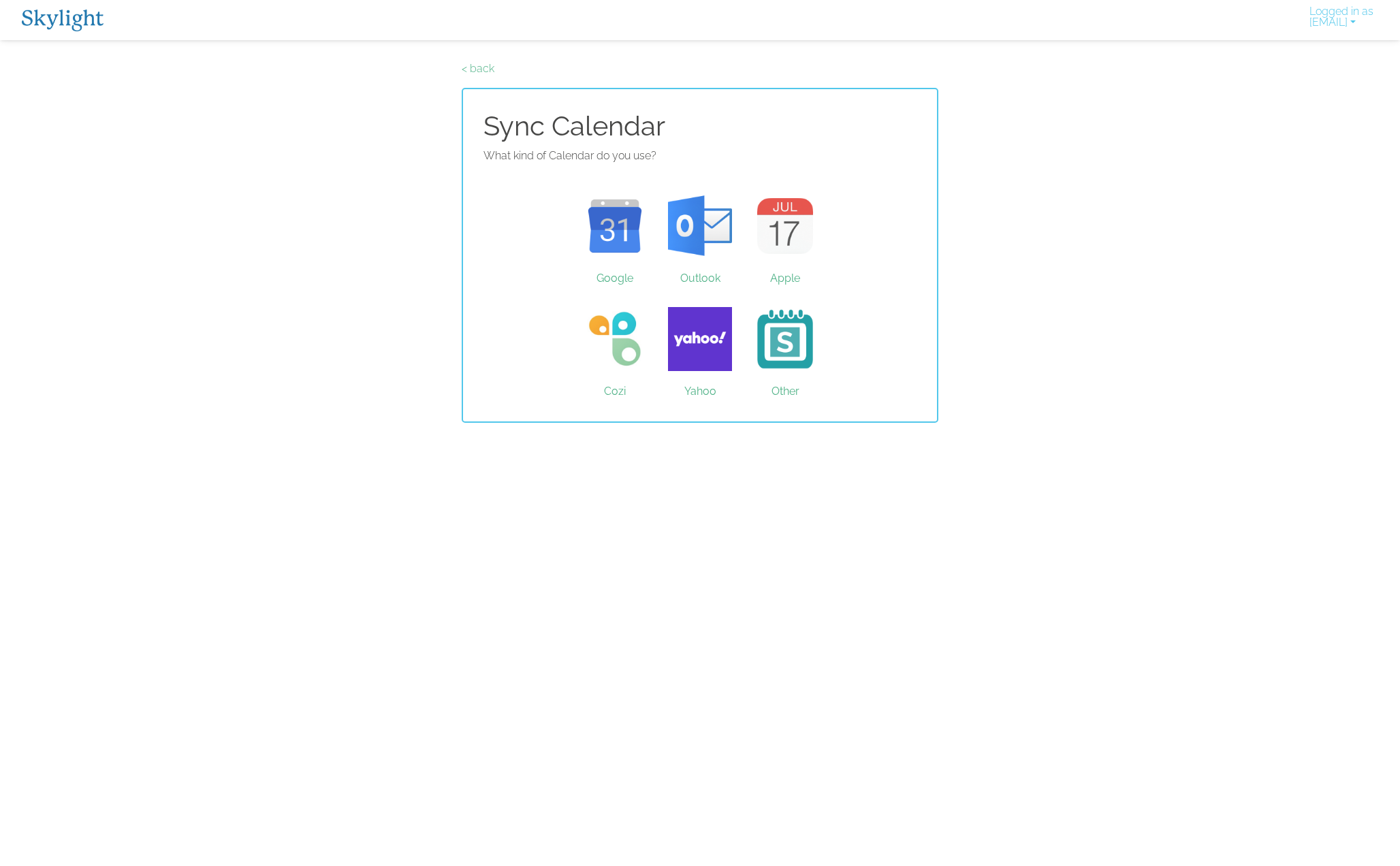scroll, scrollTop: 0, scrollLeft: 0, axis: both 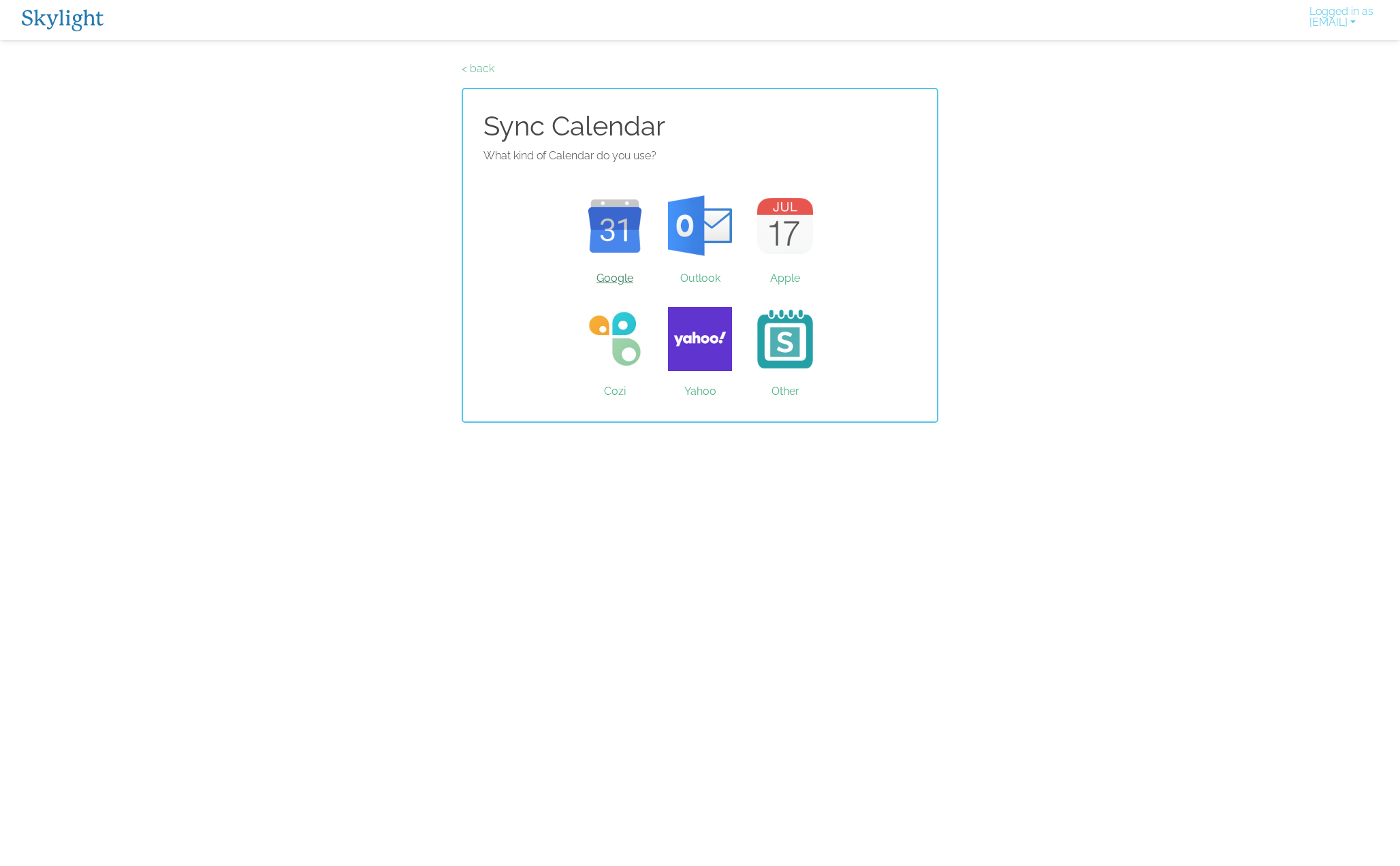 click on "Google" at bounding box center [615, 226] 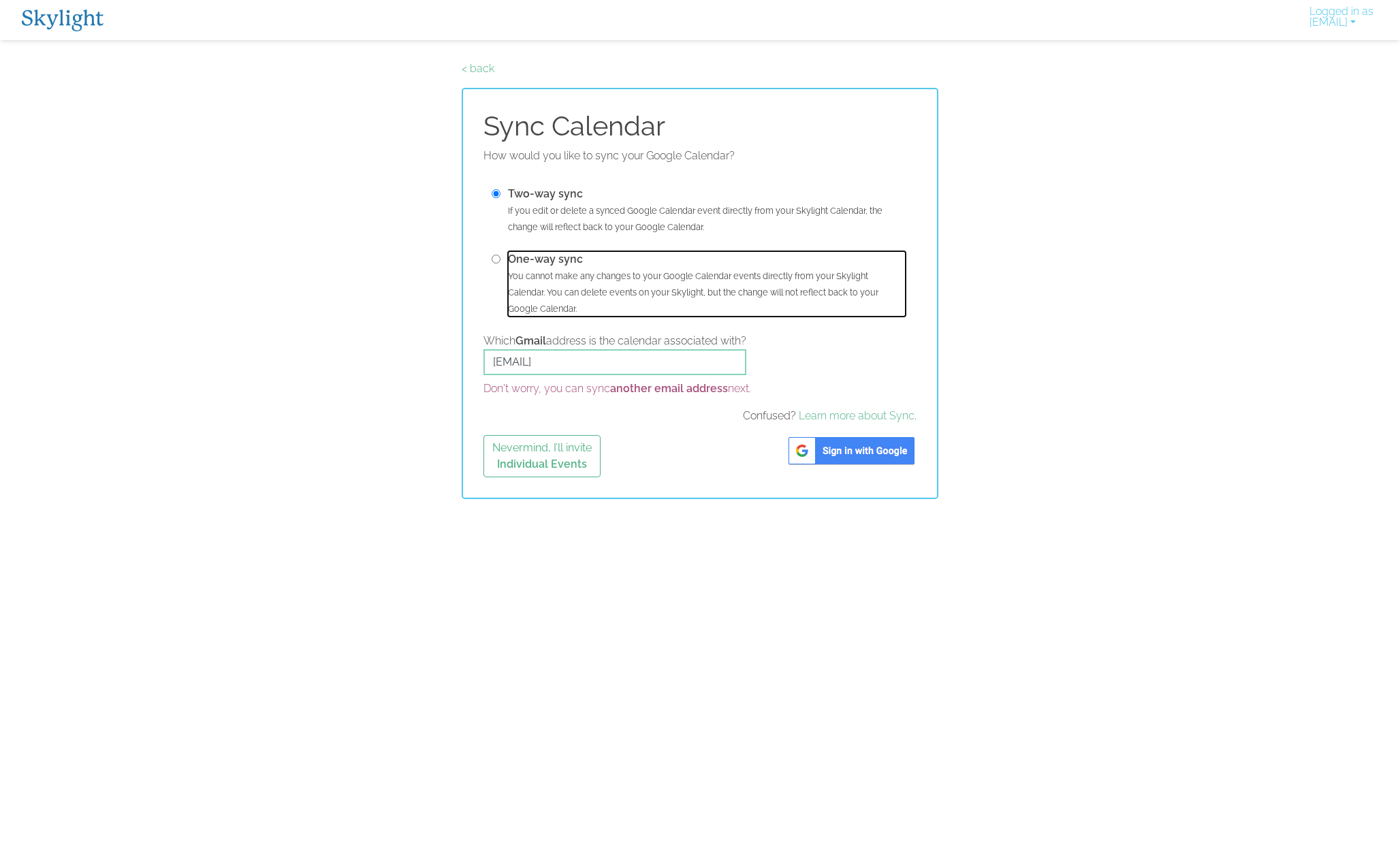 click on "You cannot make any changes to your Google Calendar events directly from your Skylight Calendar. You can delete events on your Skylight, but the change will not reflect back to your Google Calendar." at bounding box center (693, 292) 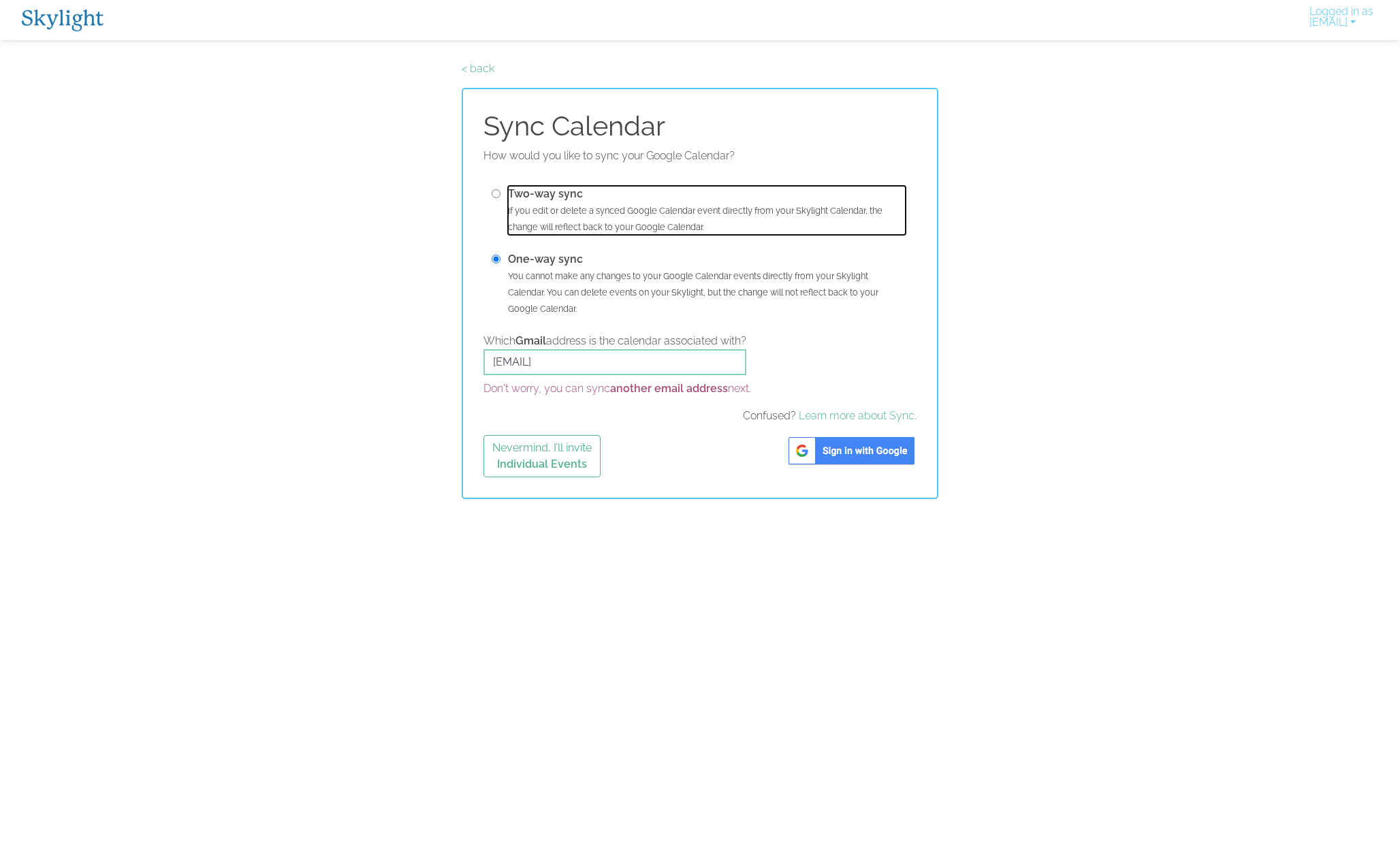 click on "Two-way sync If you edit or delete a synced Google Calendar event directly from your Skylight Calendar, the change will reflect back to your Google Calendar." at bounding box center (707, 210) 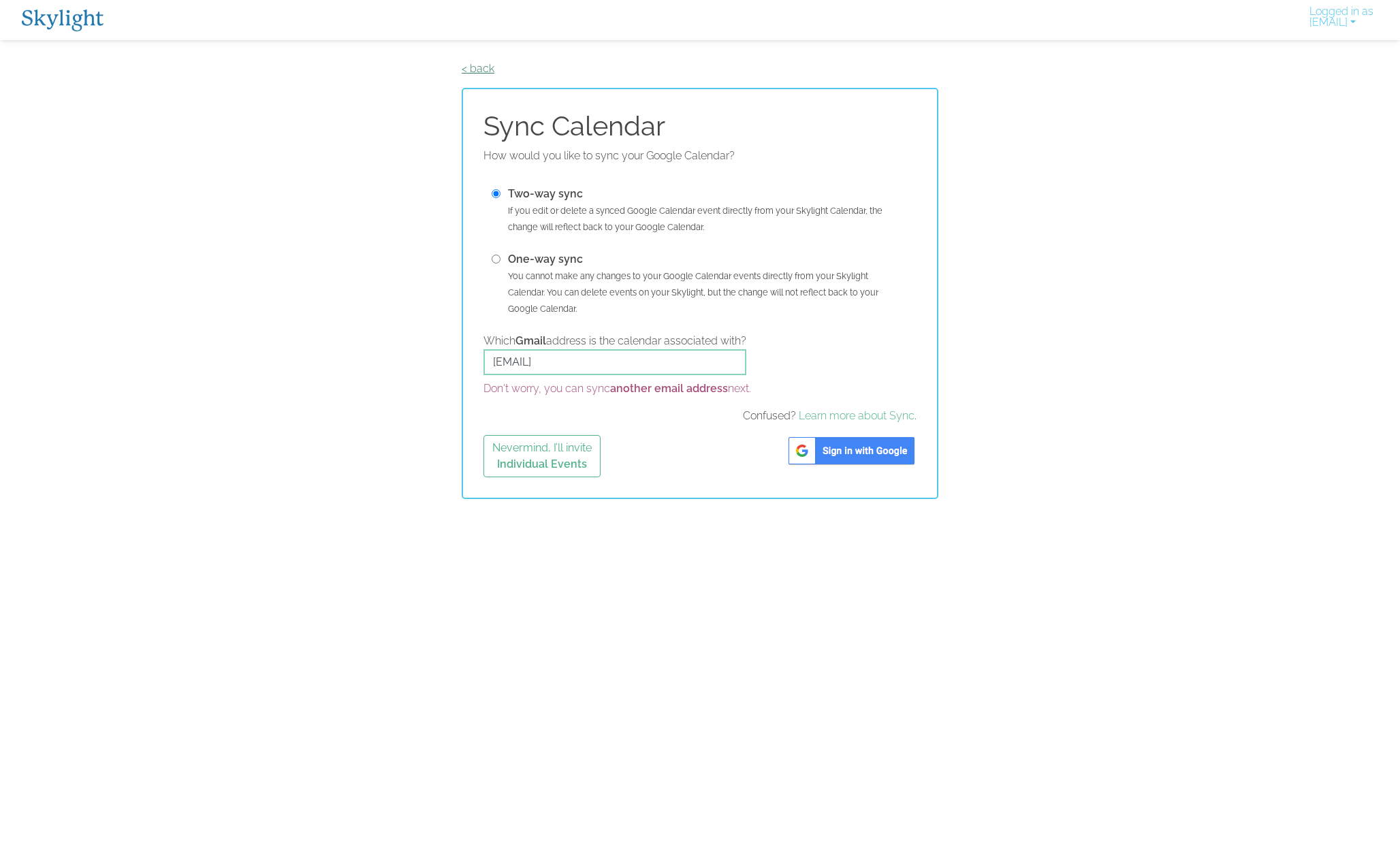click on "< back" at bounding box center [478, 68] 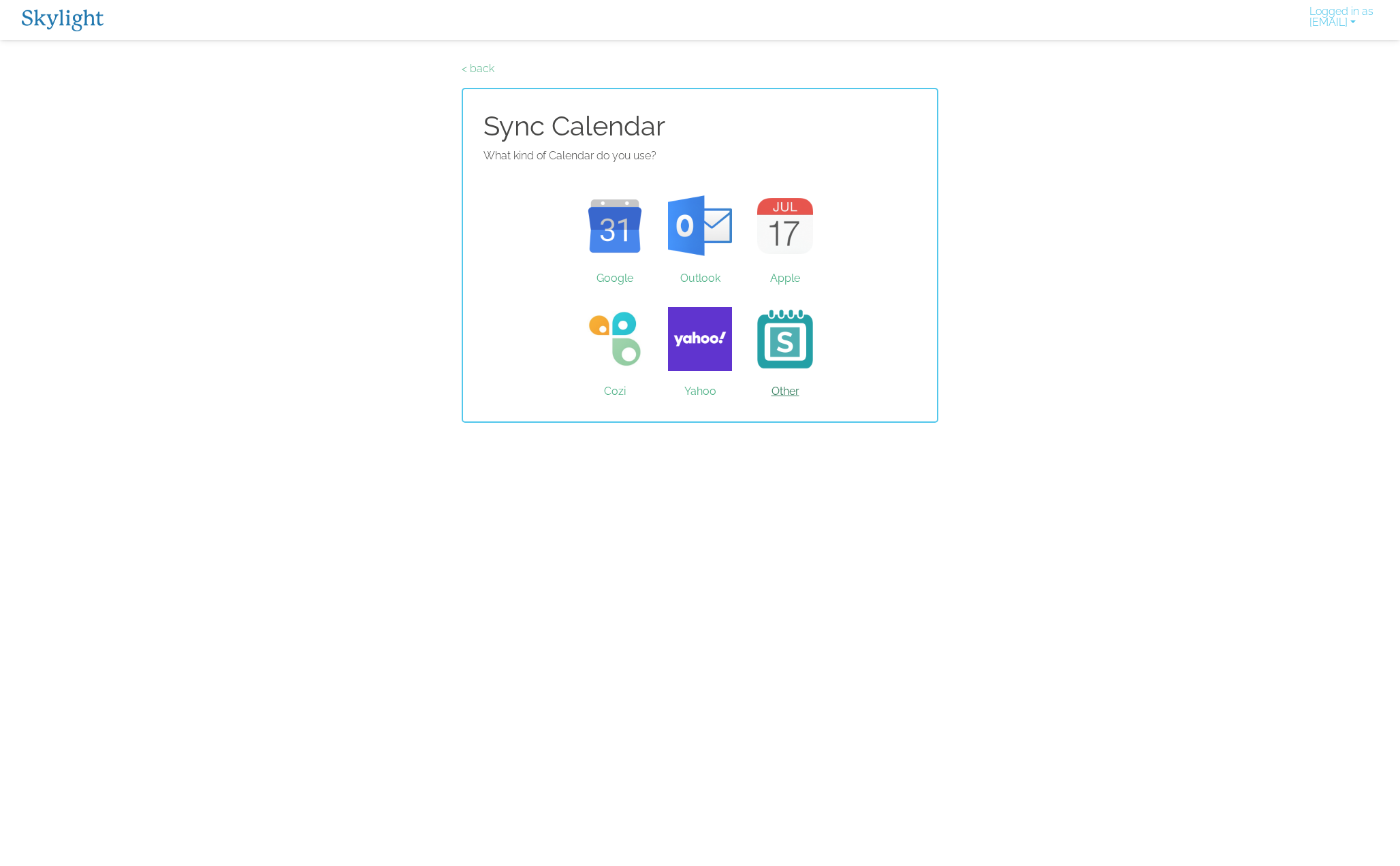 click on "Other" at bounding box center (785, 339) 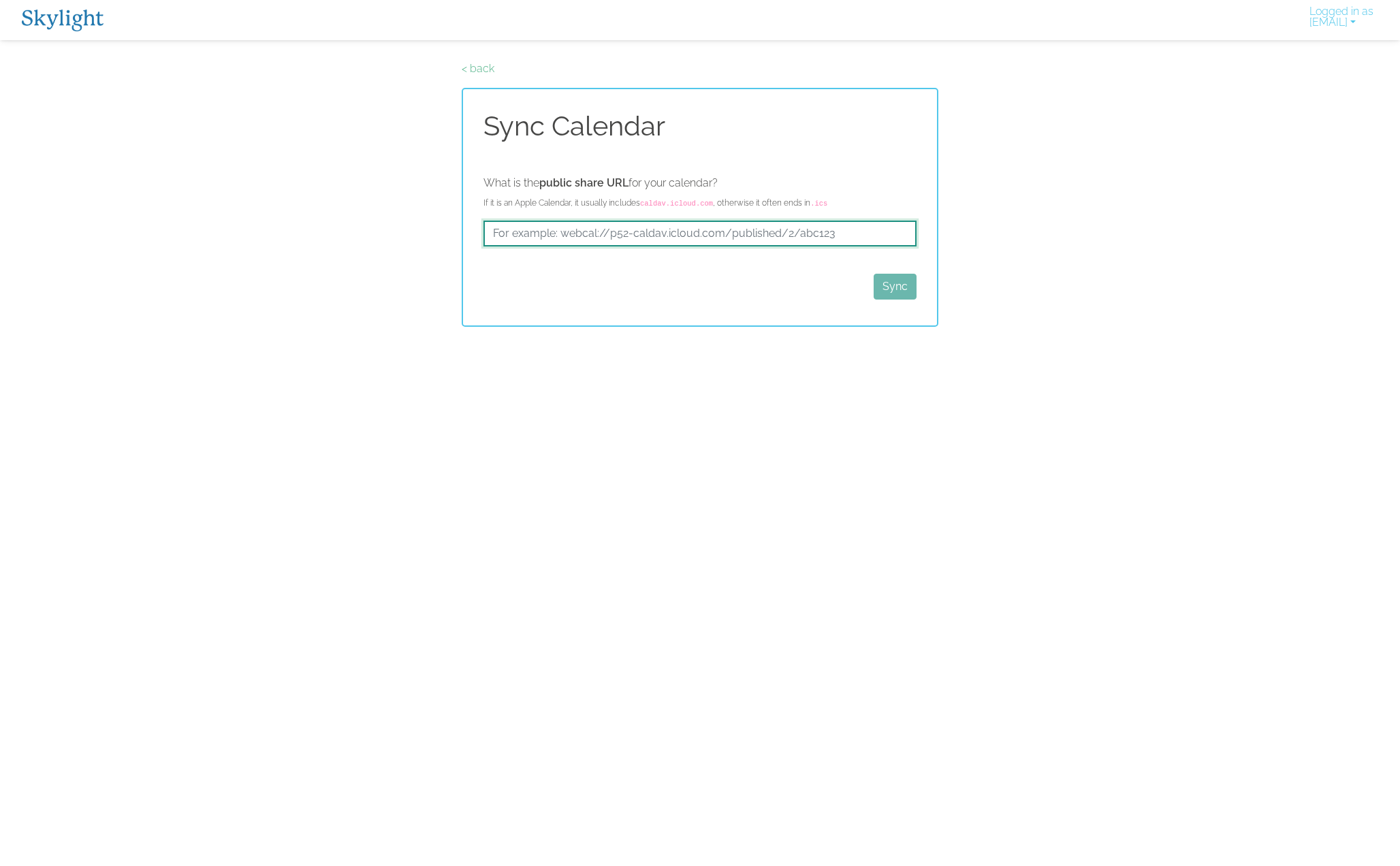 click at bounding box center (700, 234) 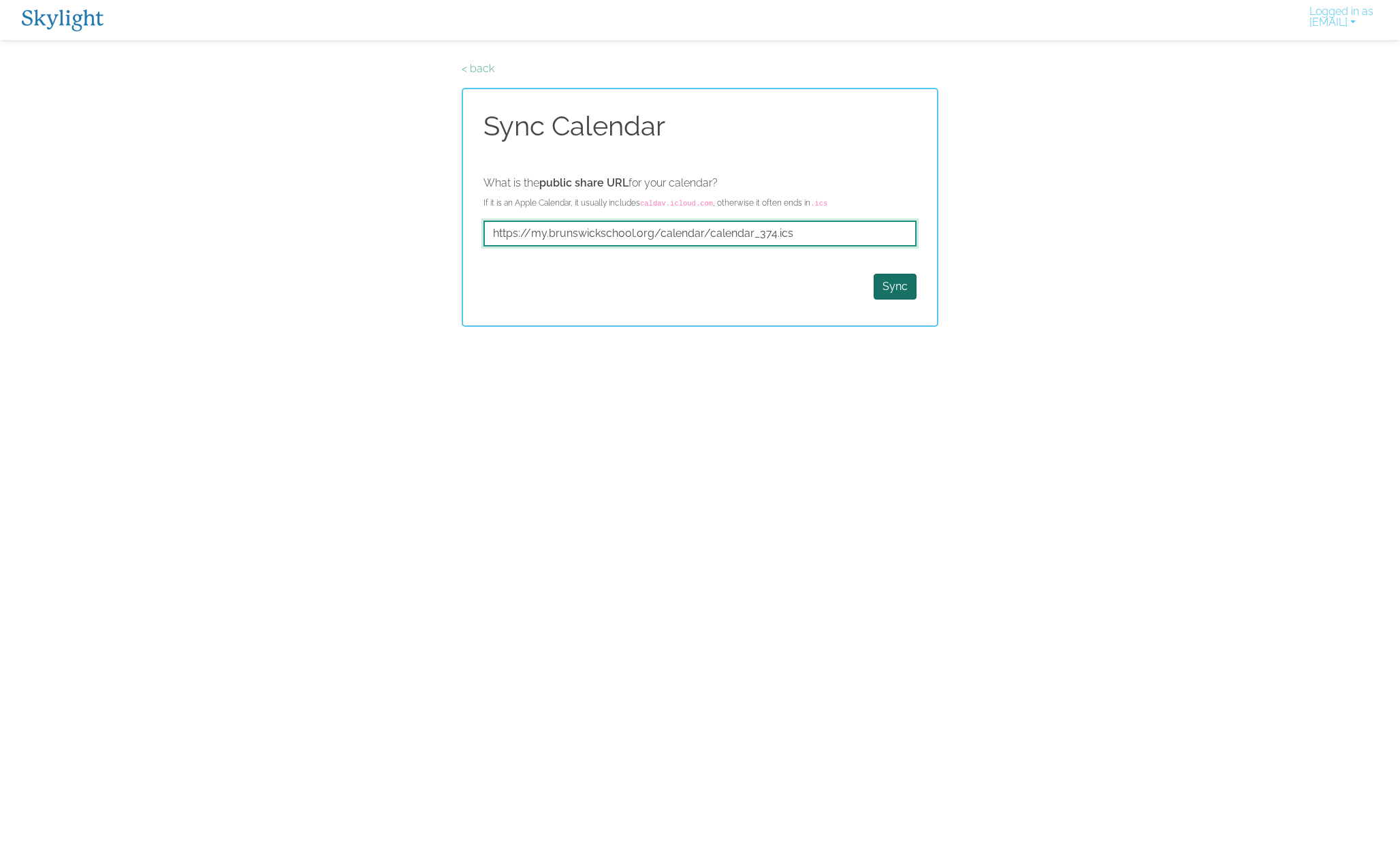 type on "https://my.brunswickschool.org/calendar/calendar_374.ics" 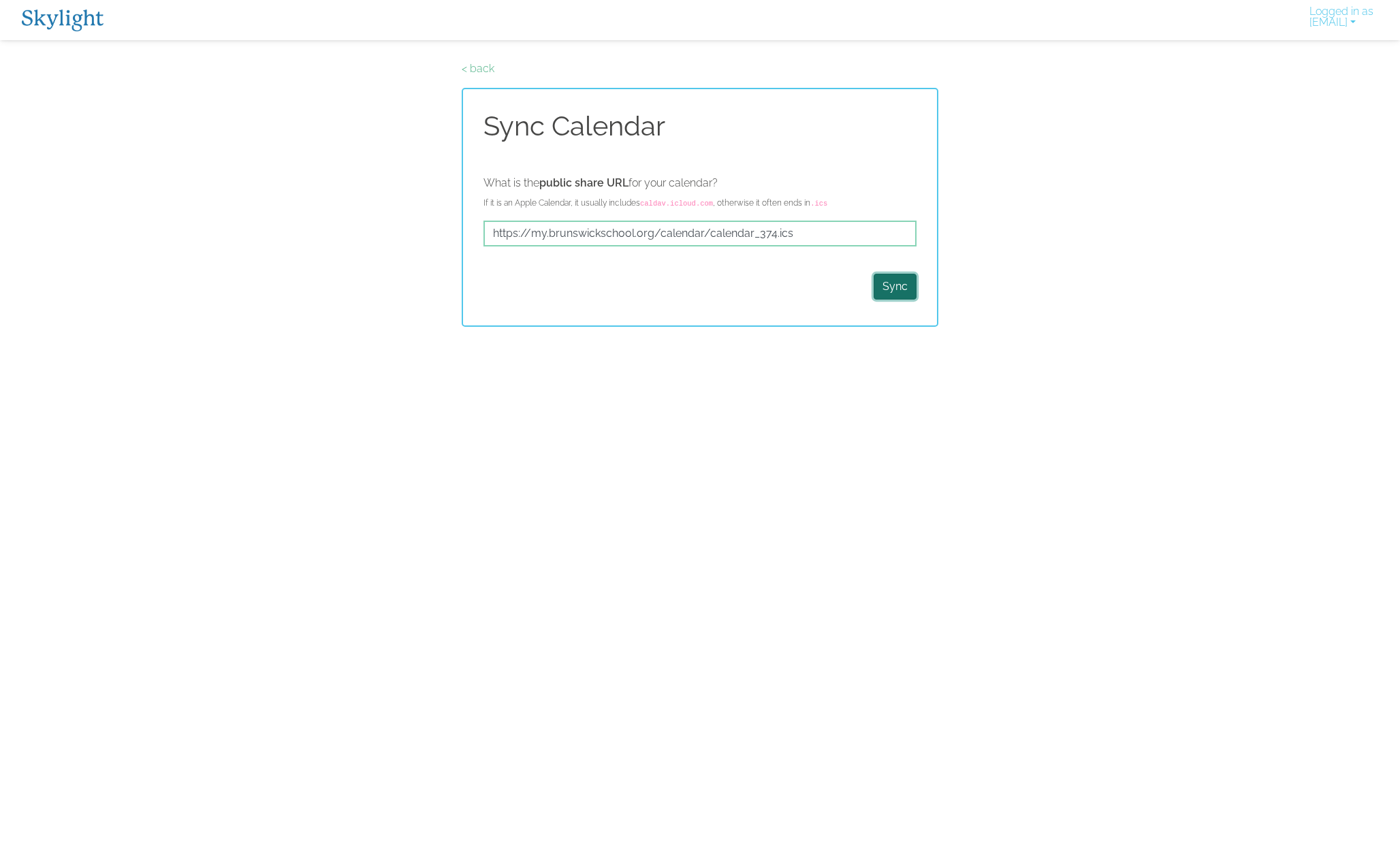 click on "Sync" at bounding box center (895, 287) 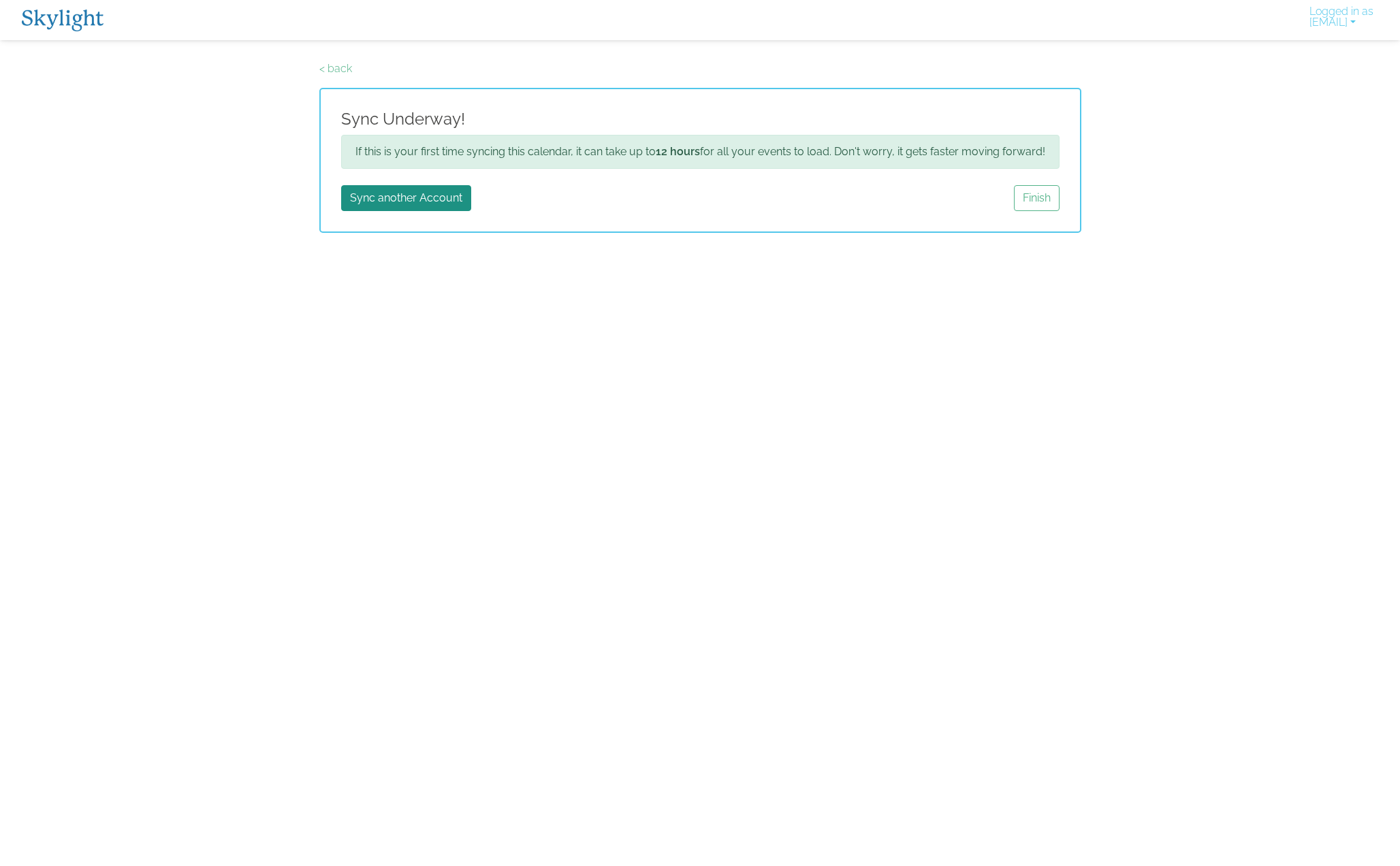 scroll, scrollTop: 0, scrollLeft: 0, axis: both 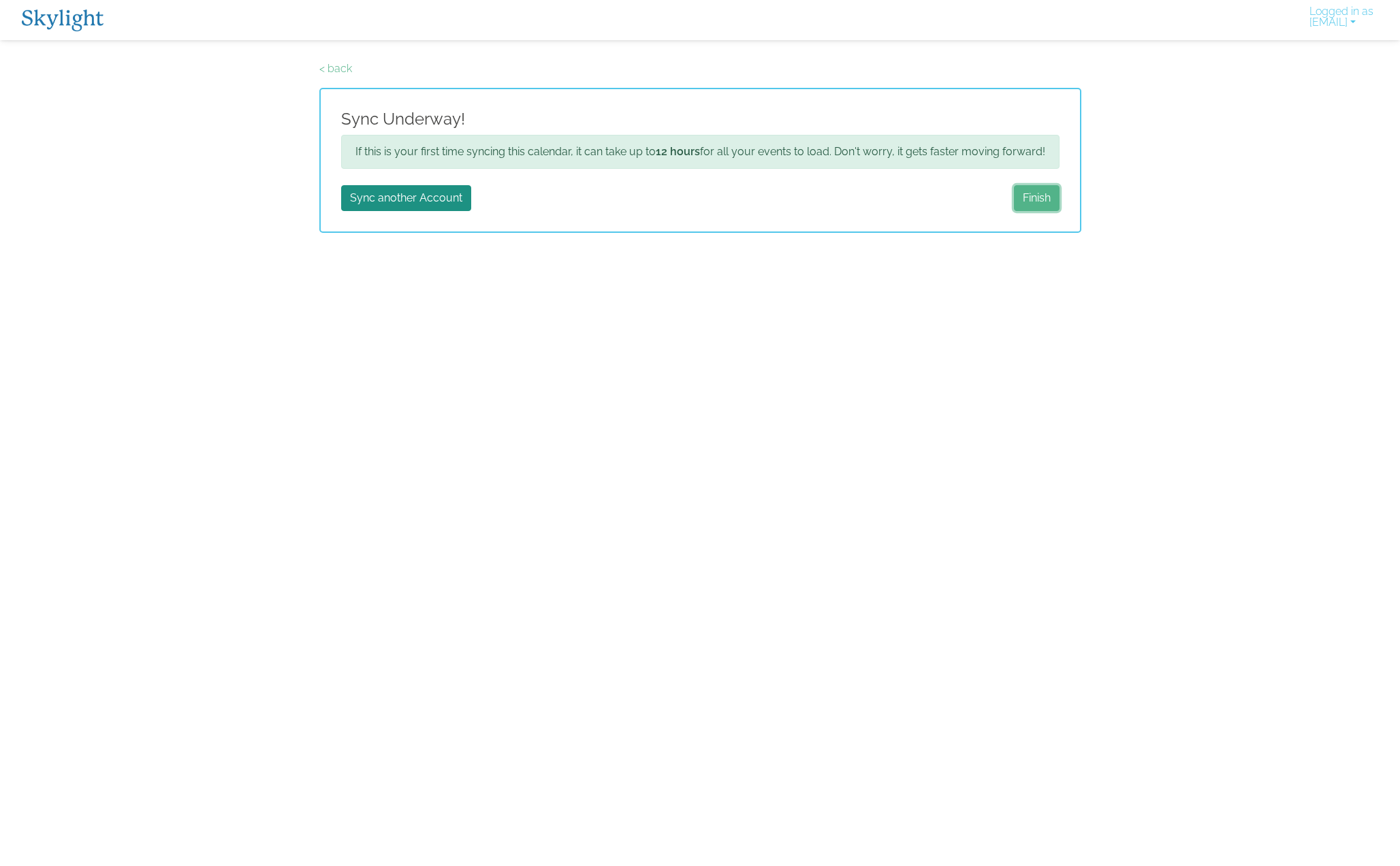 click on "Finish" at bounding box center (1036, 198) 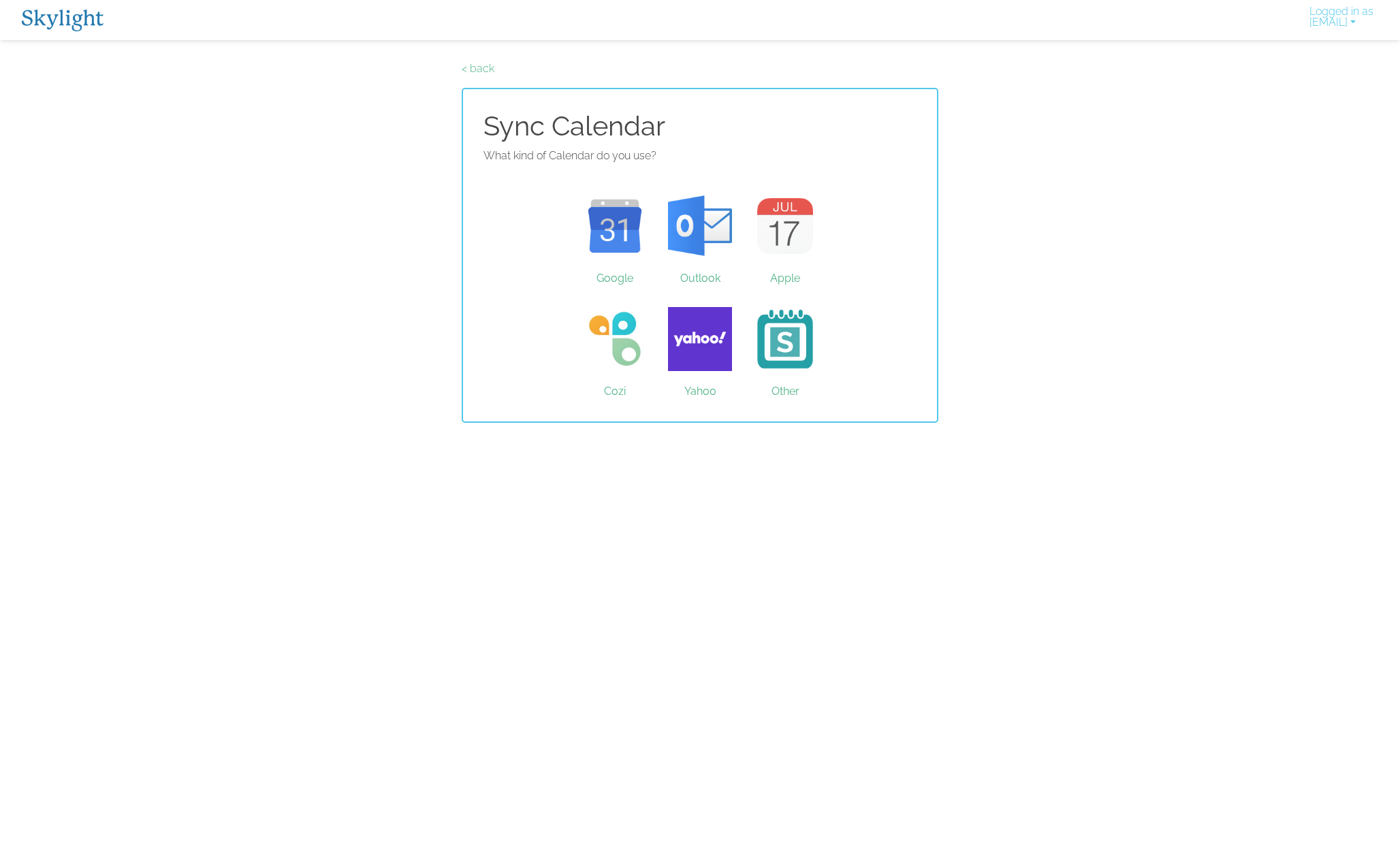 scroll, scrollTop: 0, scrollLeft: 0, axis: both 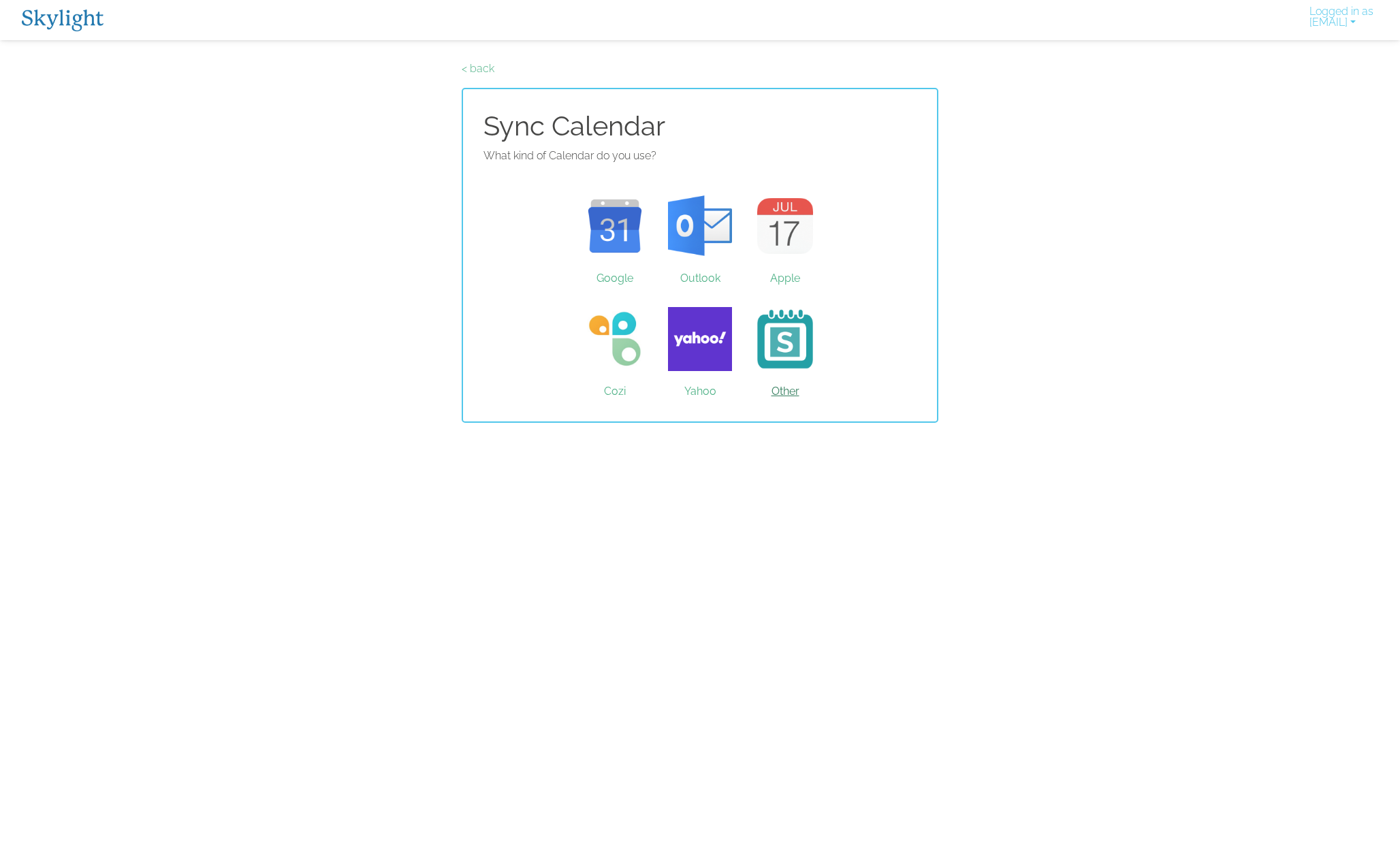 click on "Other" at bounding box center [785, 339] 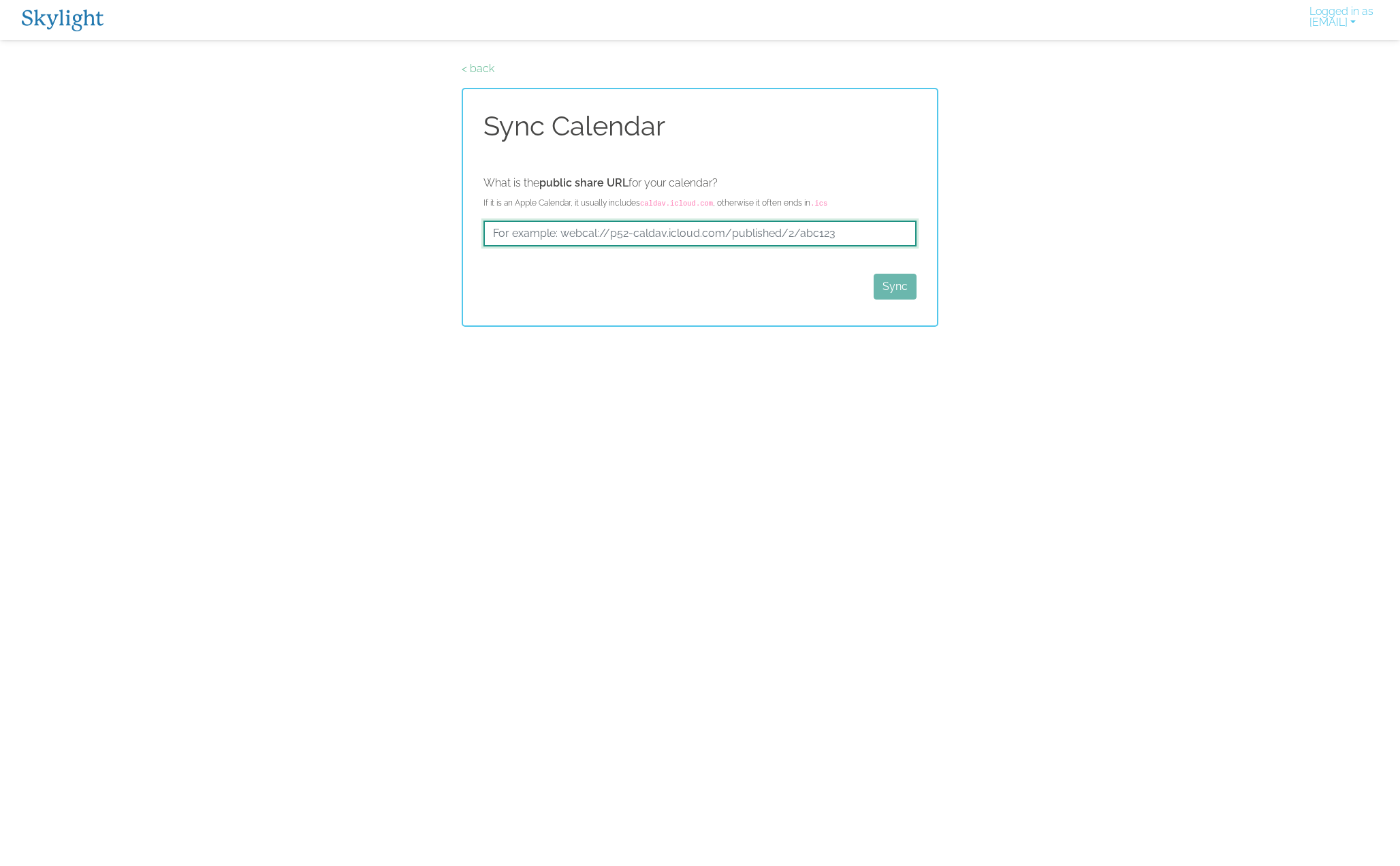 click at bounding box center (700, 234) 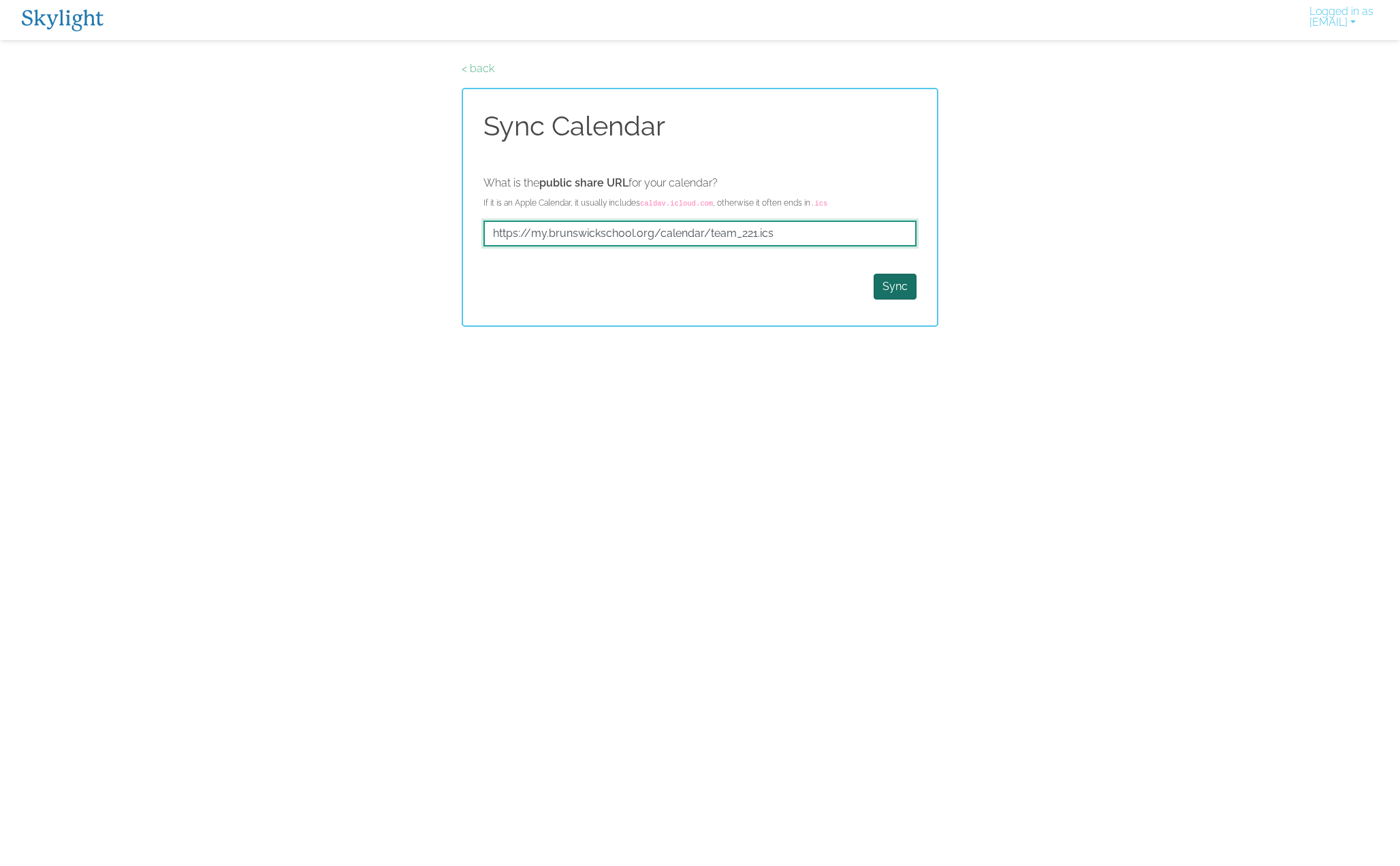 type on "https://my.brunswickschool.org/calendar/team_221.ics" 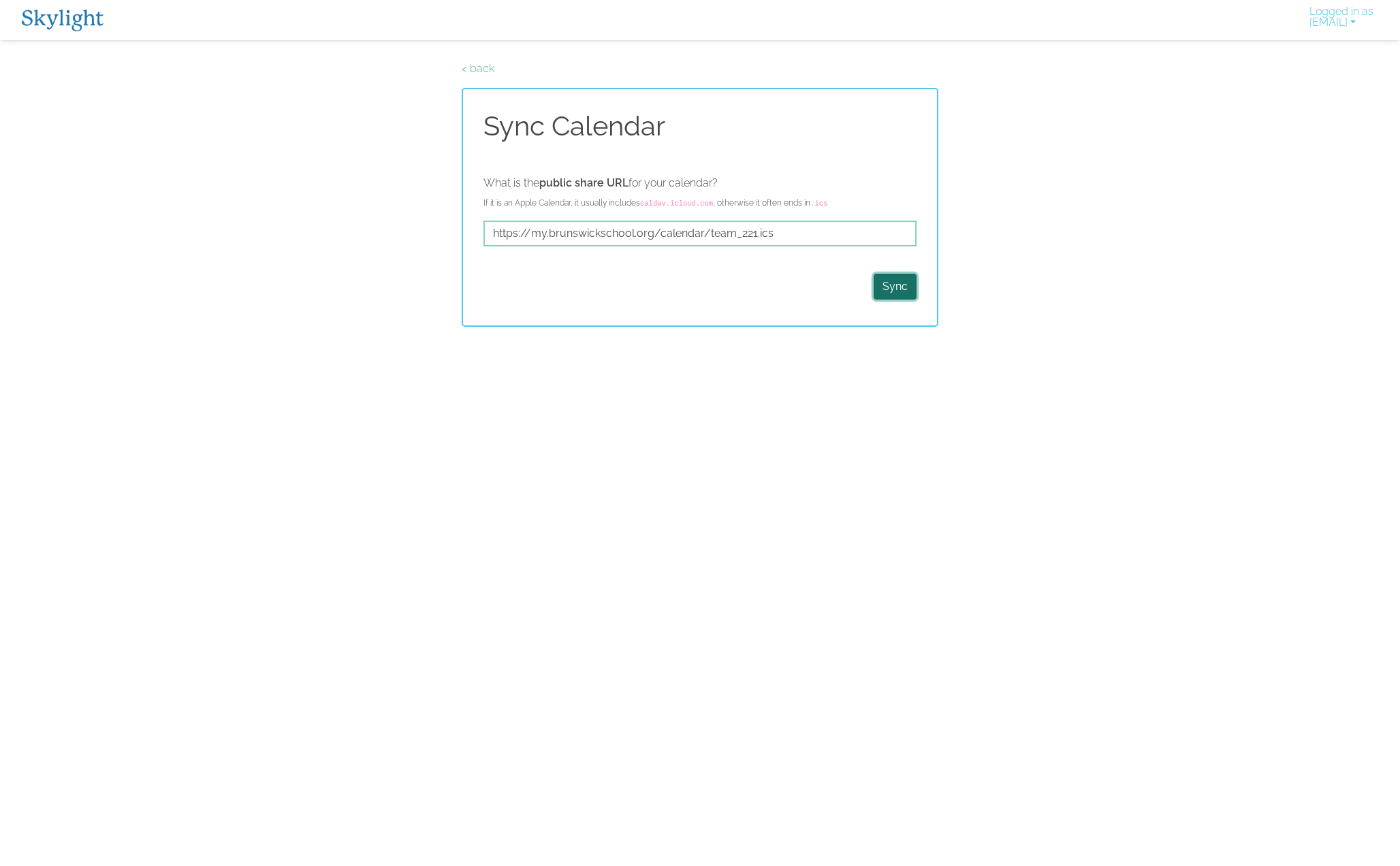 click on "Sync" at bounding box center [895, 287] 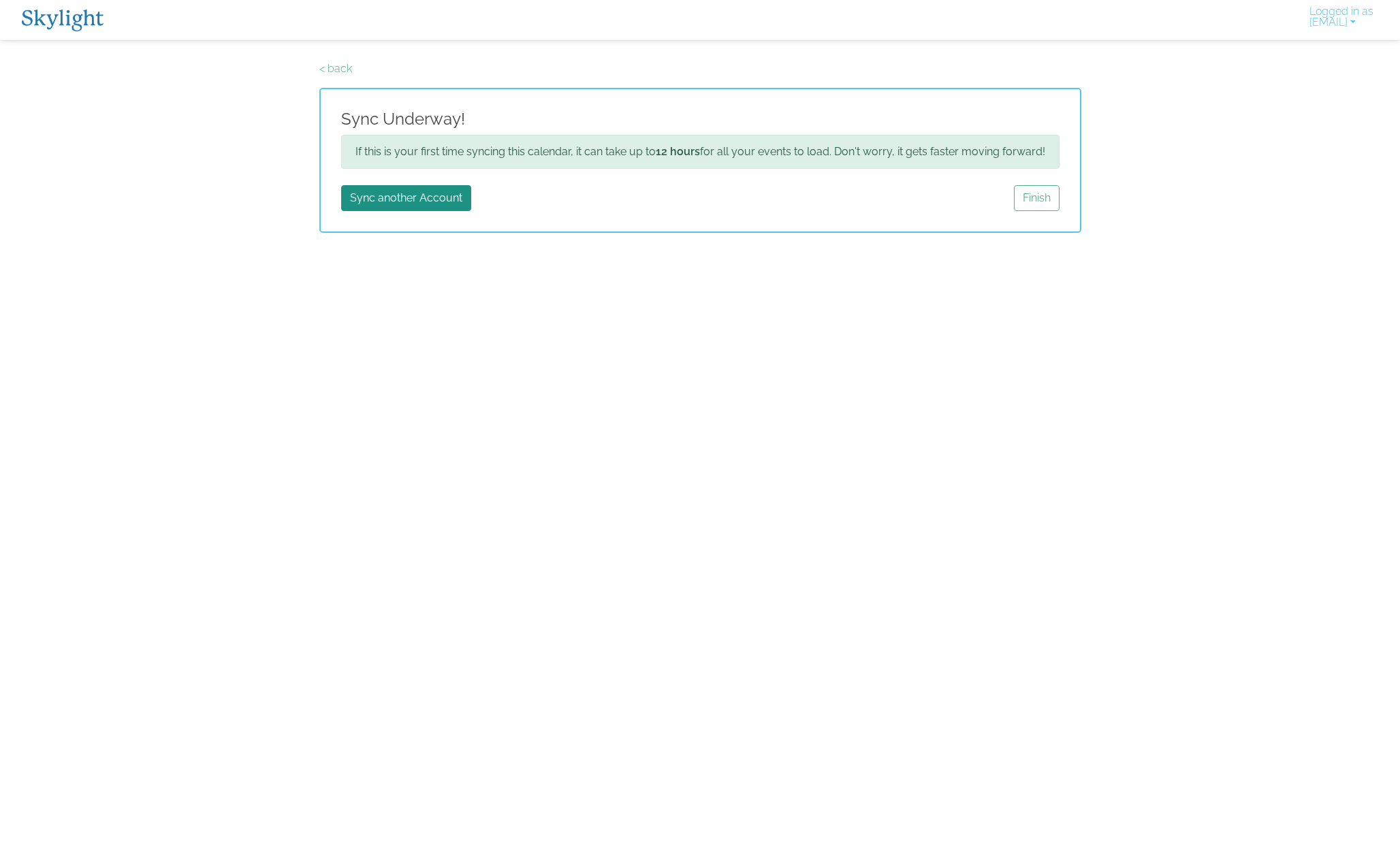 scroll, scrollTop: 0, scrollLeft: 0, axis: both 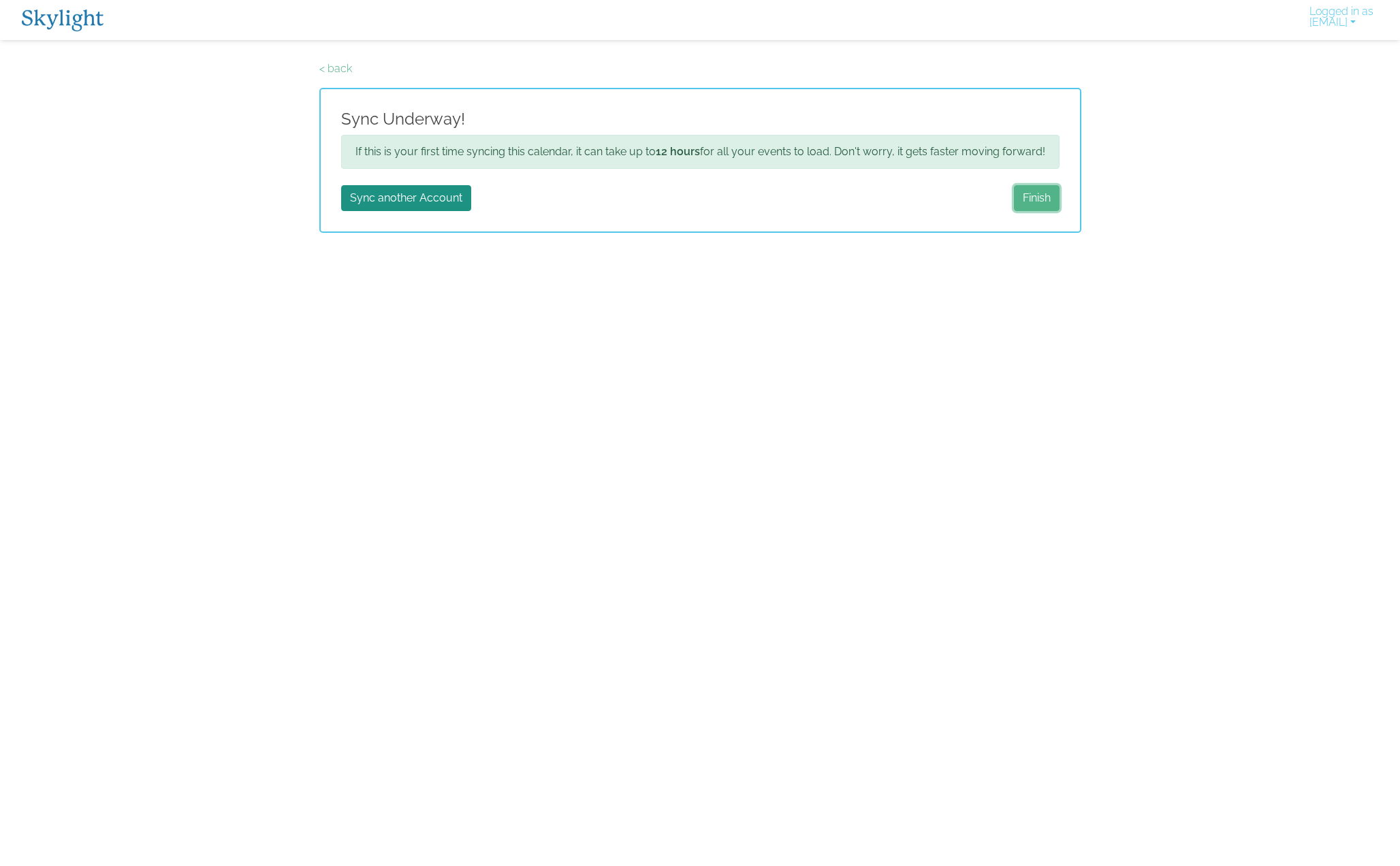 click on "Finish" at bounding box center [1036, 198] 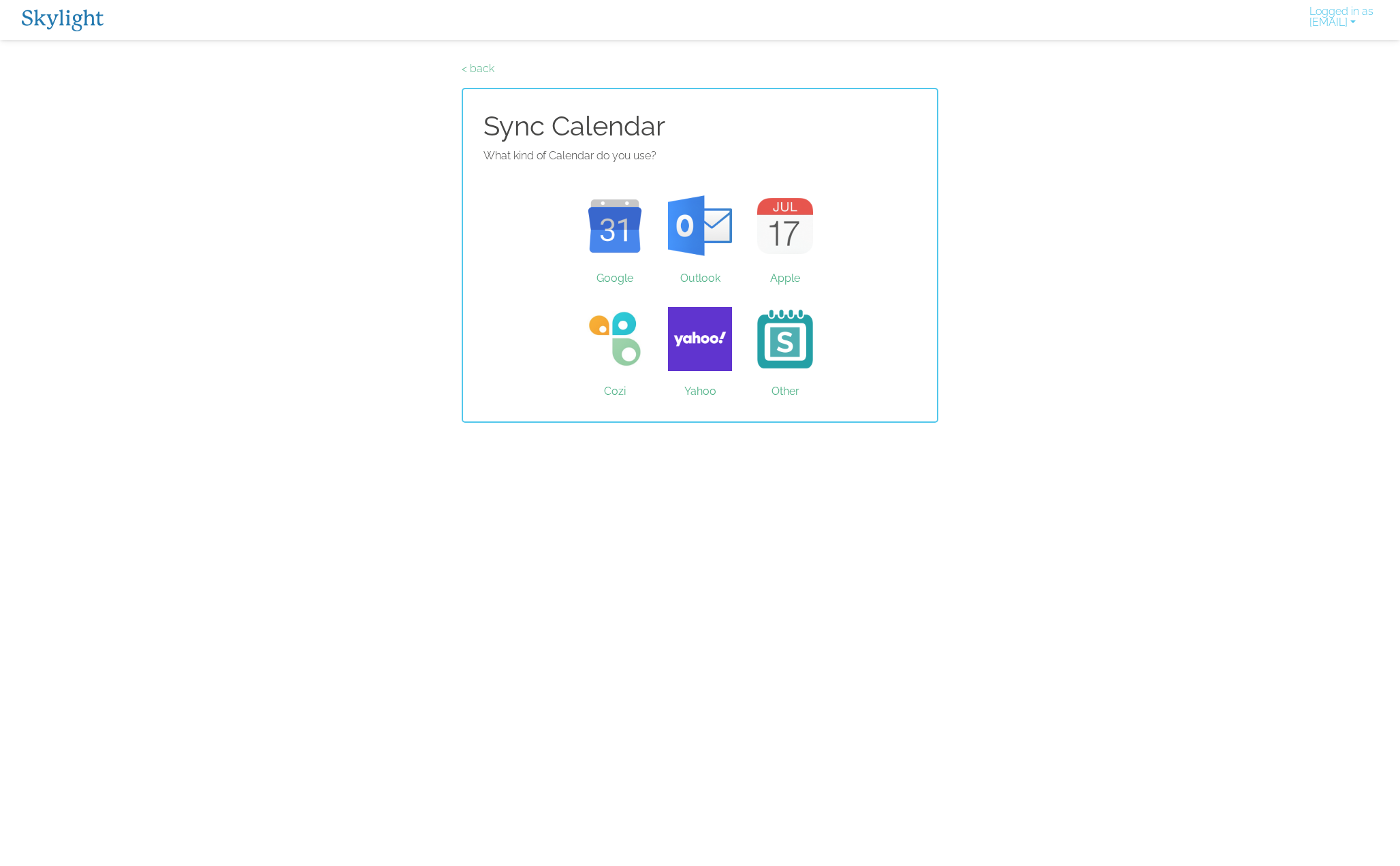 scroll, scrollTop: 0, scrollLeft: 0, axis: both 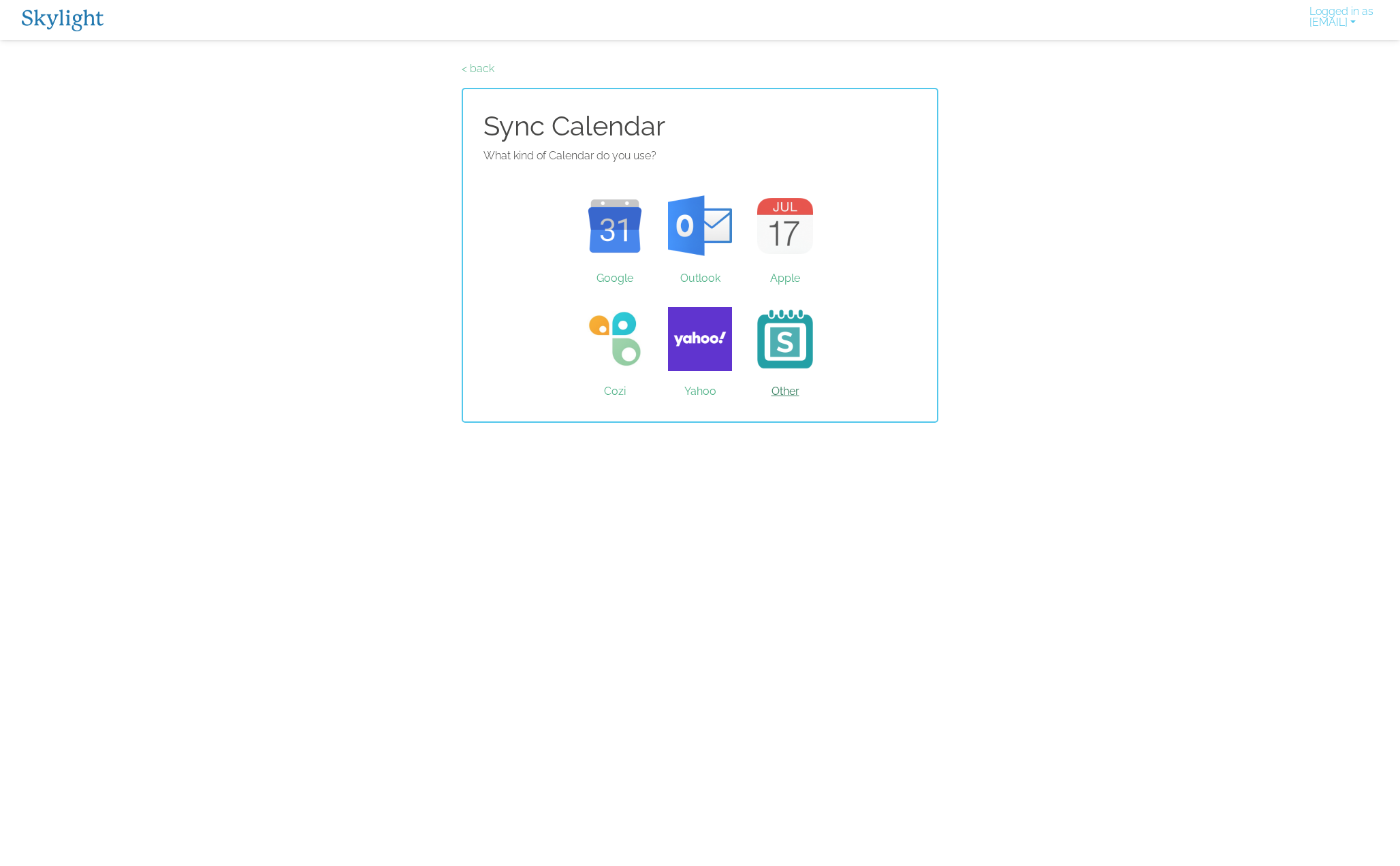 click on "Other" at bounding box center [785, 339] 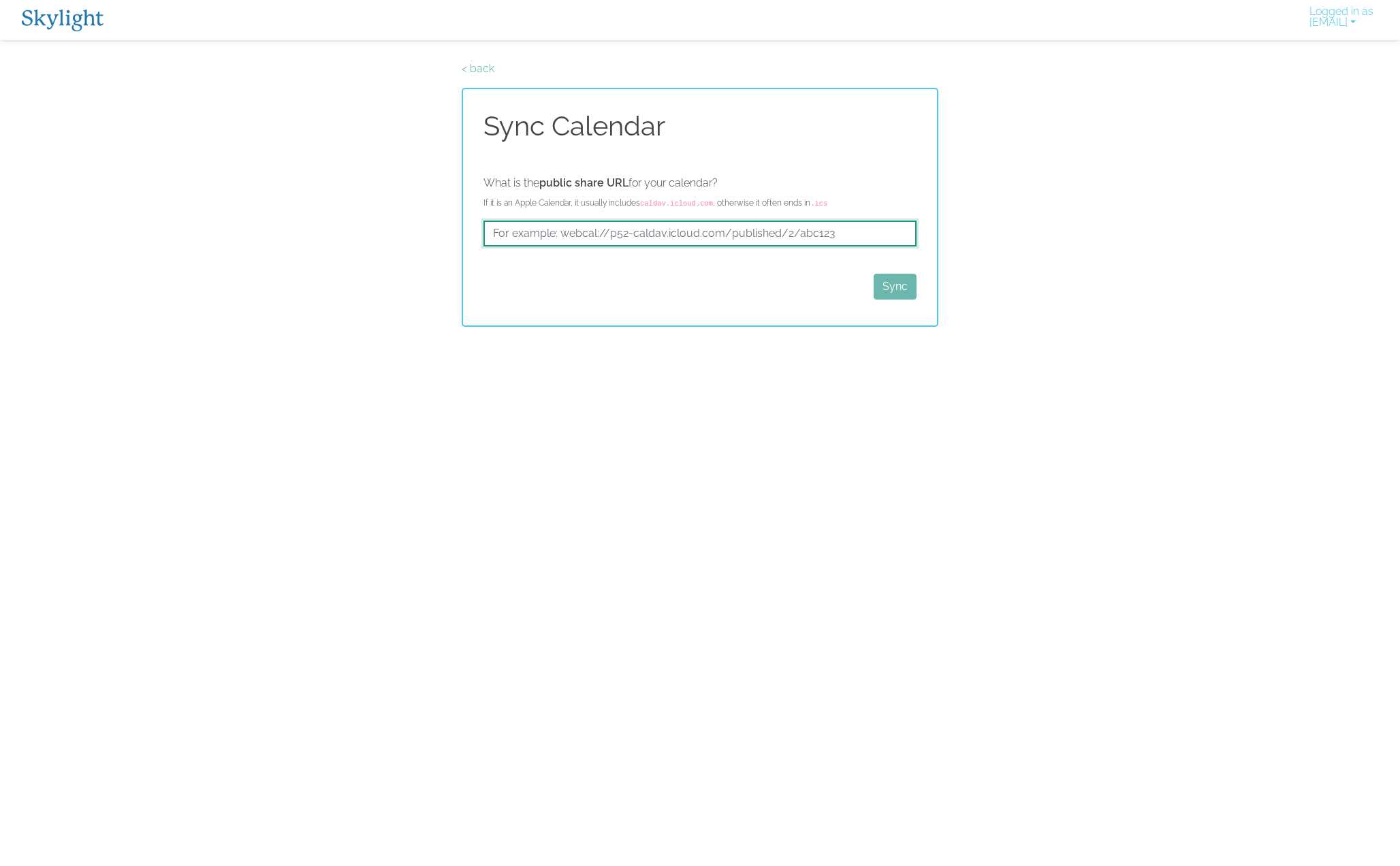 click at bounding box center (700, 234) 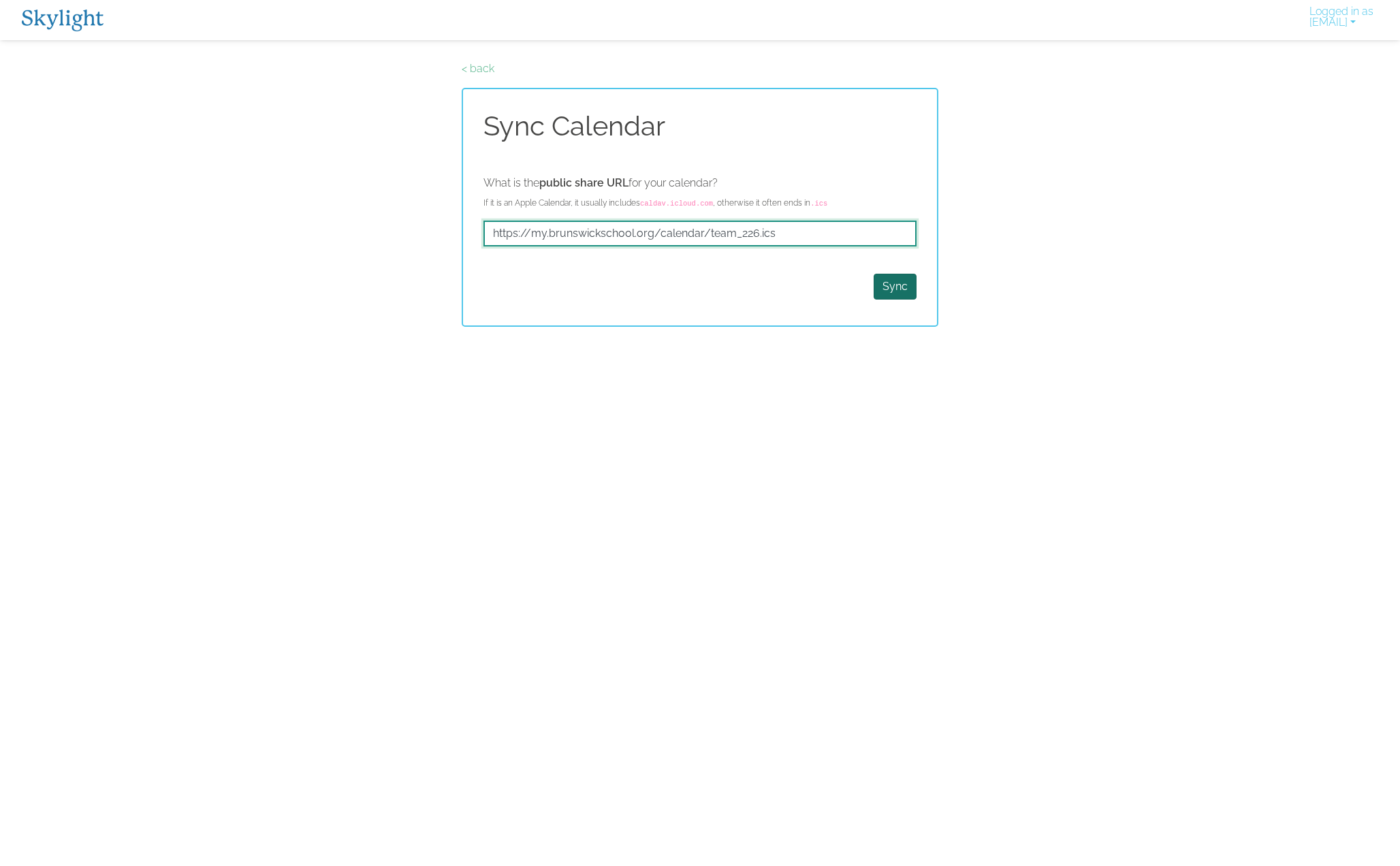 type on "https://my.brunswickschool.org/calendar/team_226.ics" 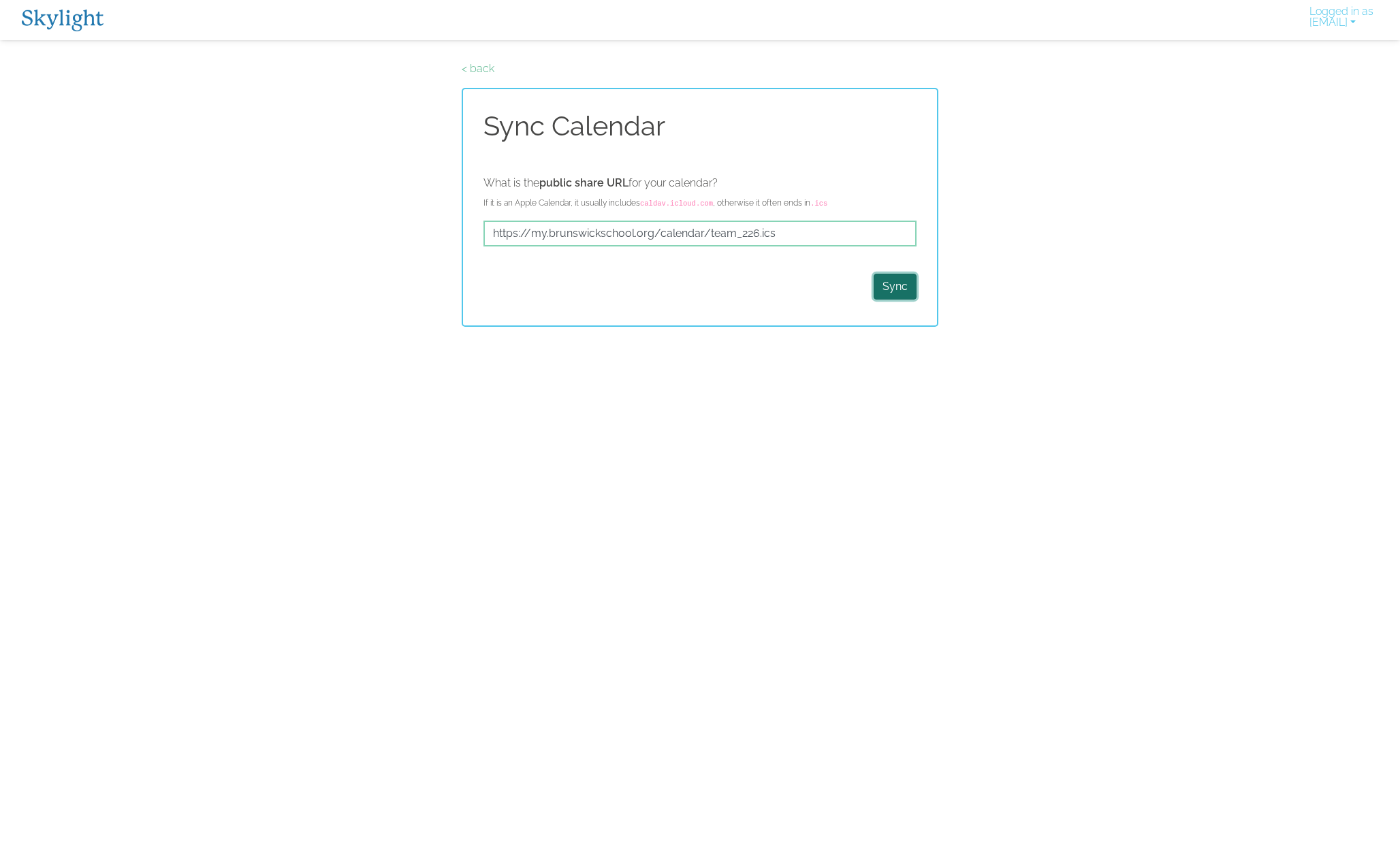 click on "Sync" at bounding box center [895, 287] 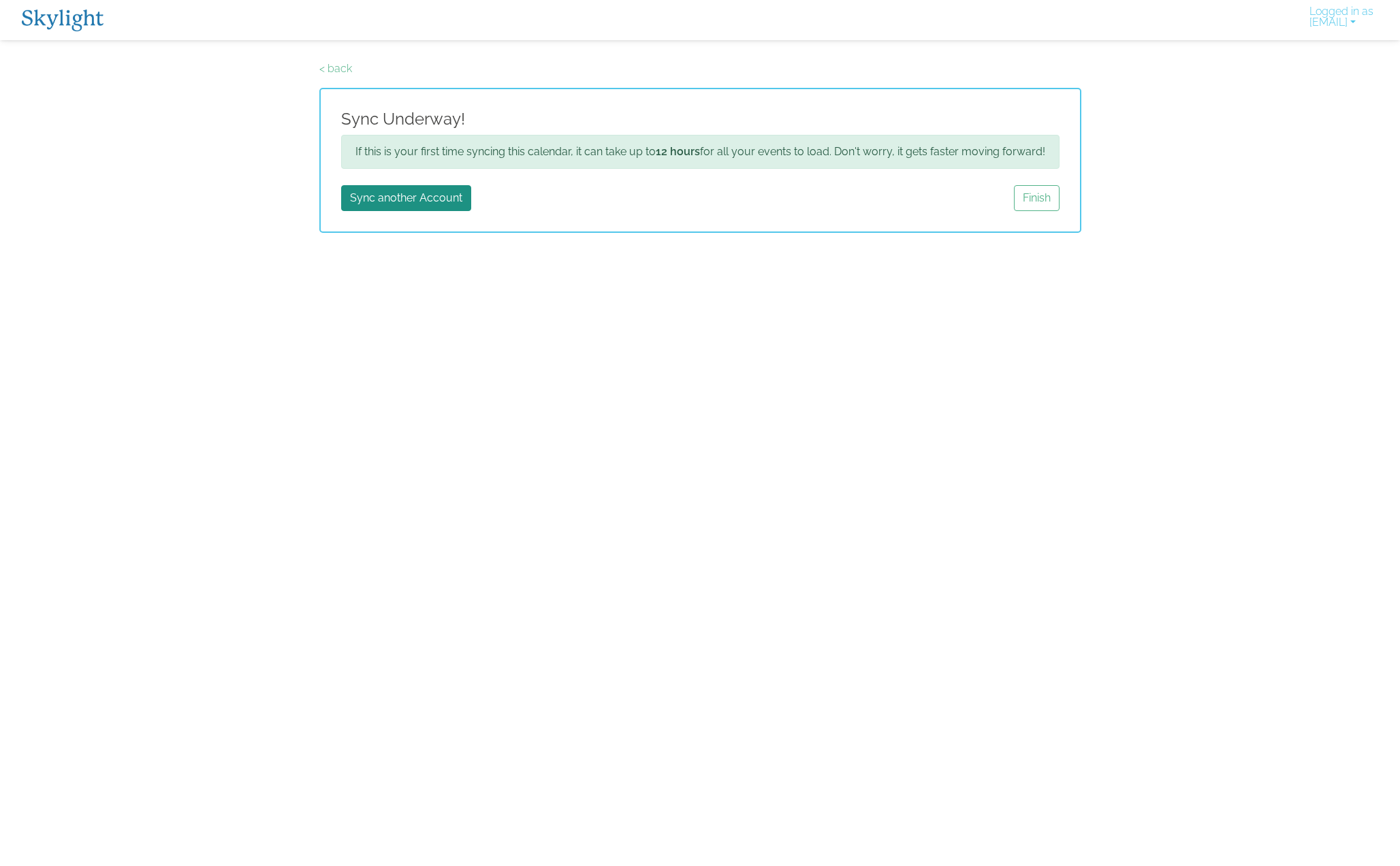 scroll, scrollTop: 0, scrollLeft: 0, axis: both 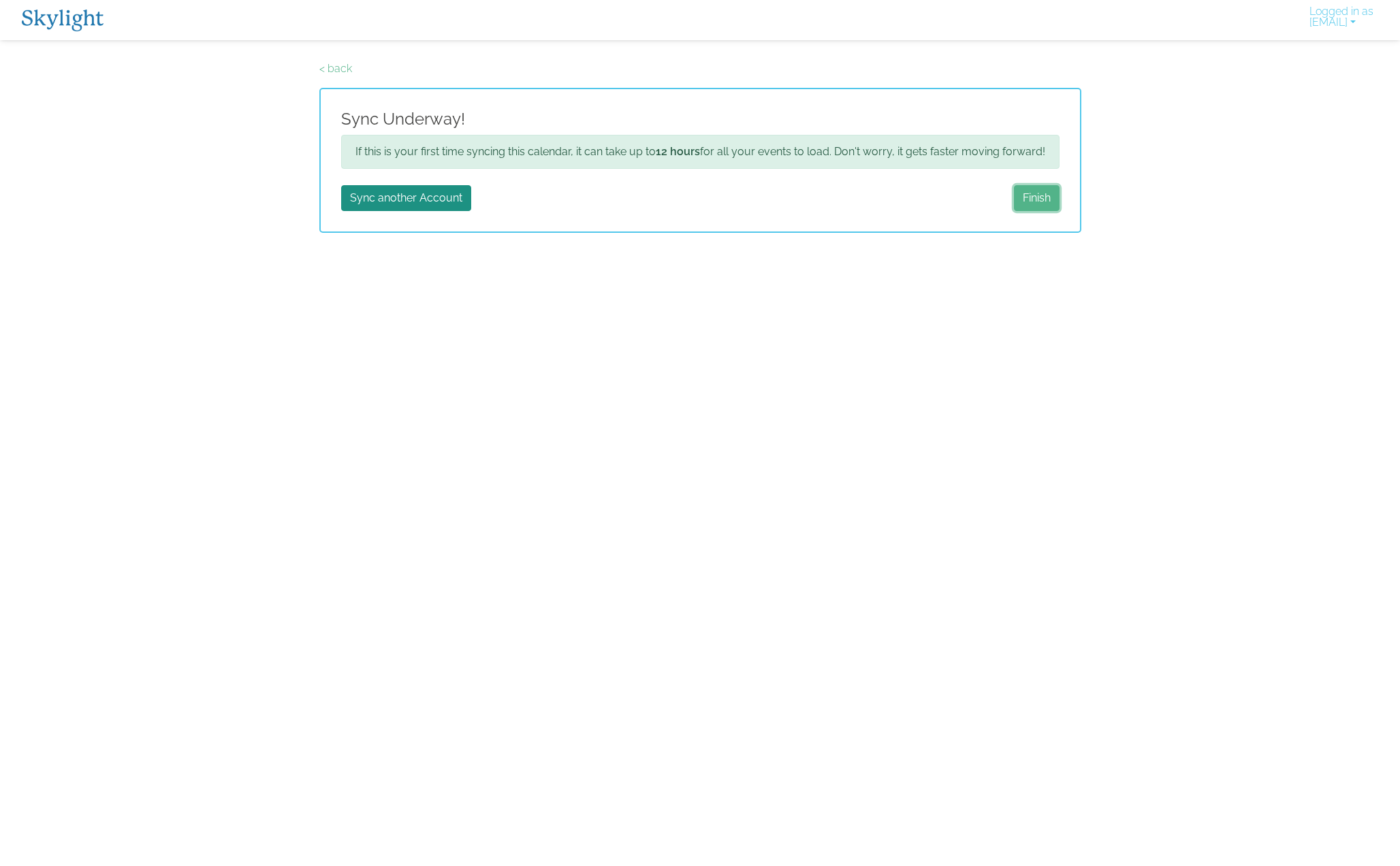 click on "Finish" at bounding box center (1036, 198) 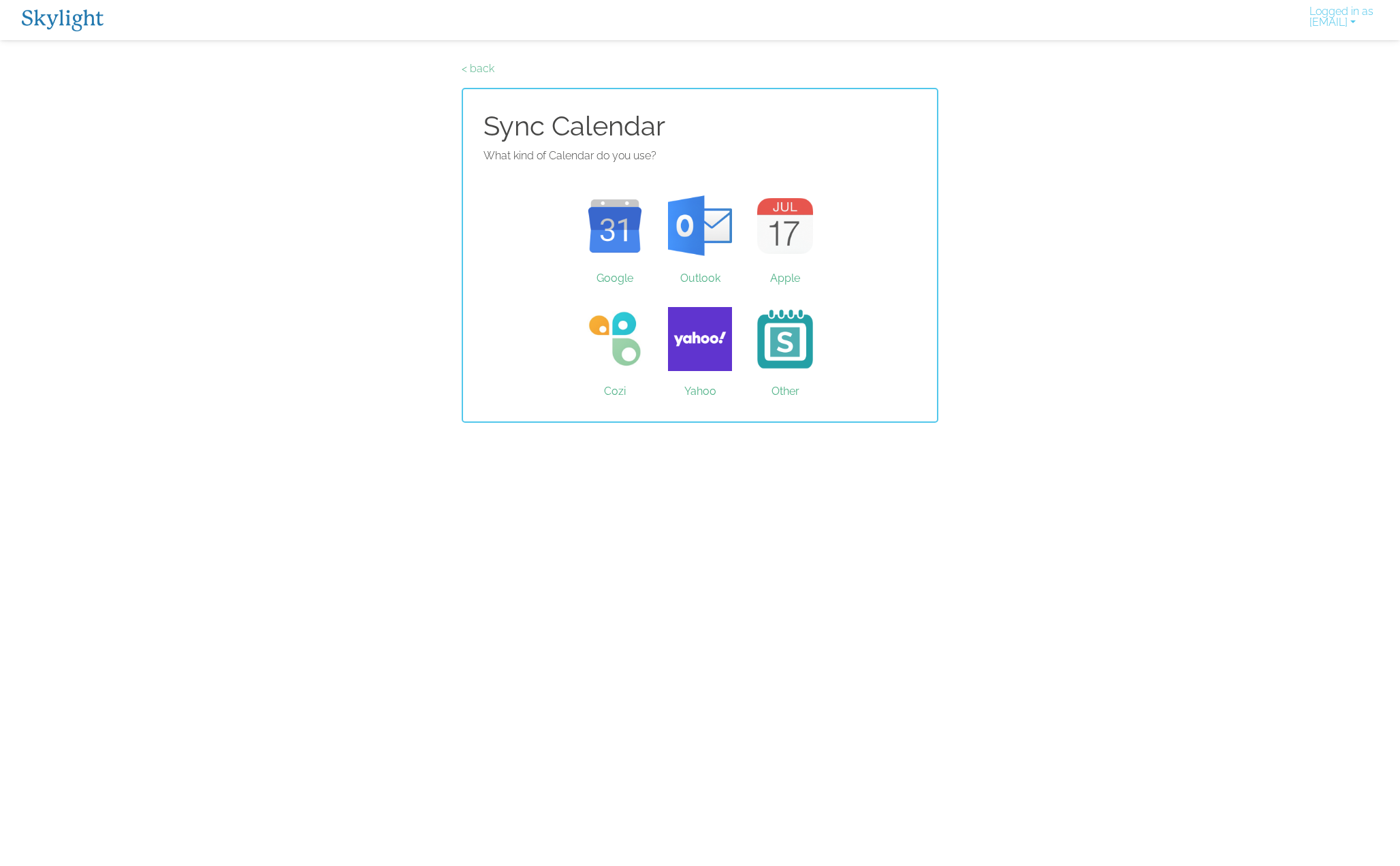 scroll, scrollTop: 0, scrollLeft: 0, axis: both 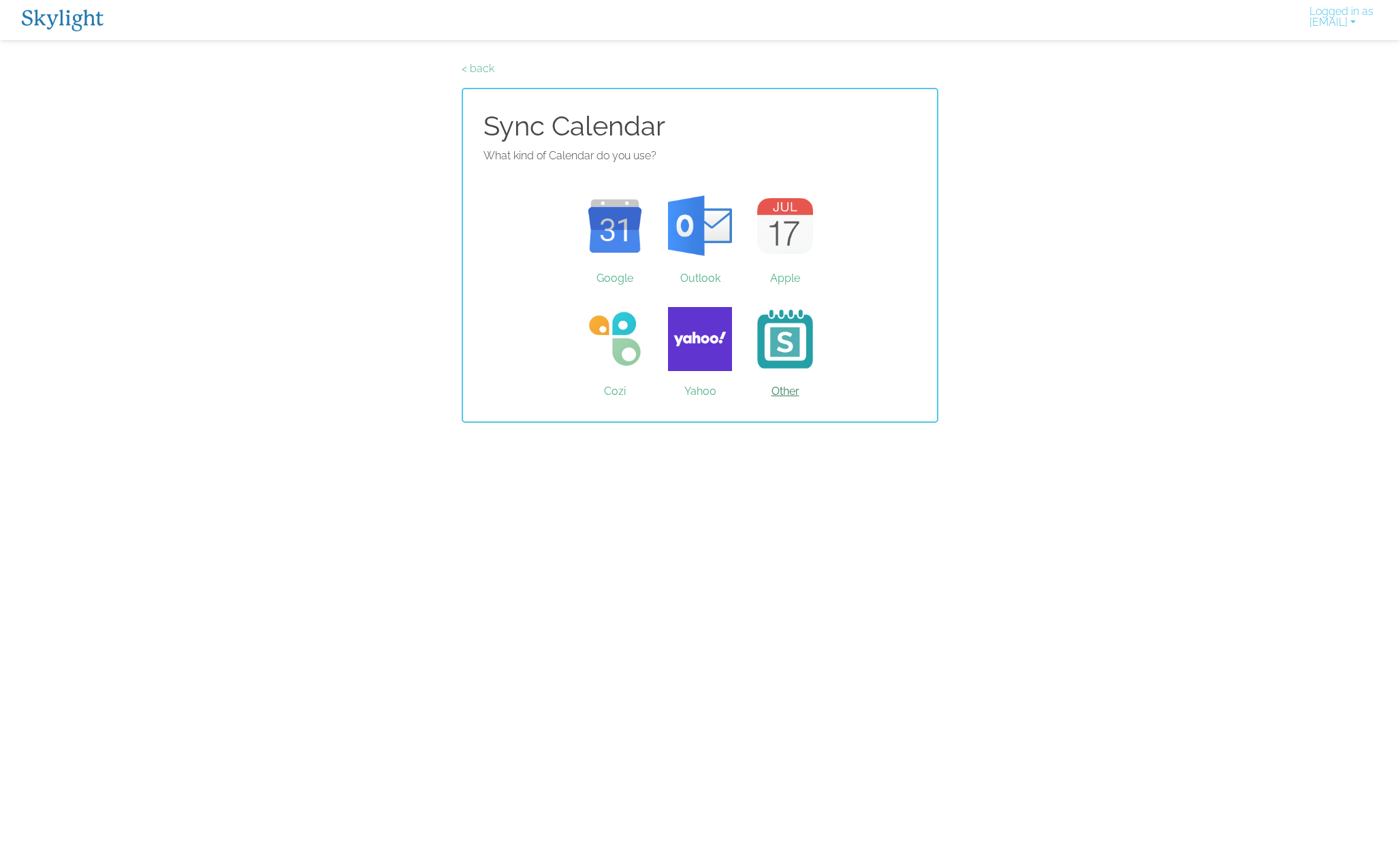 click on "Other" at bounding box center [785, 339] 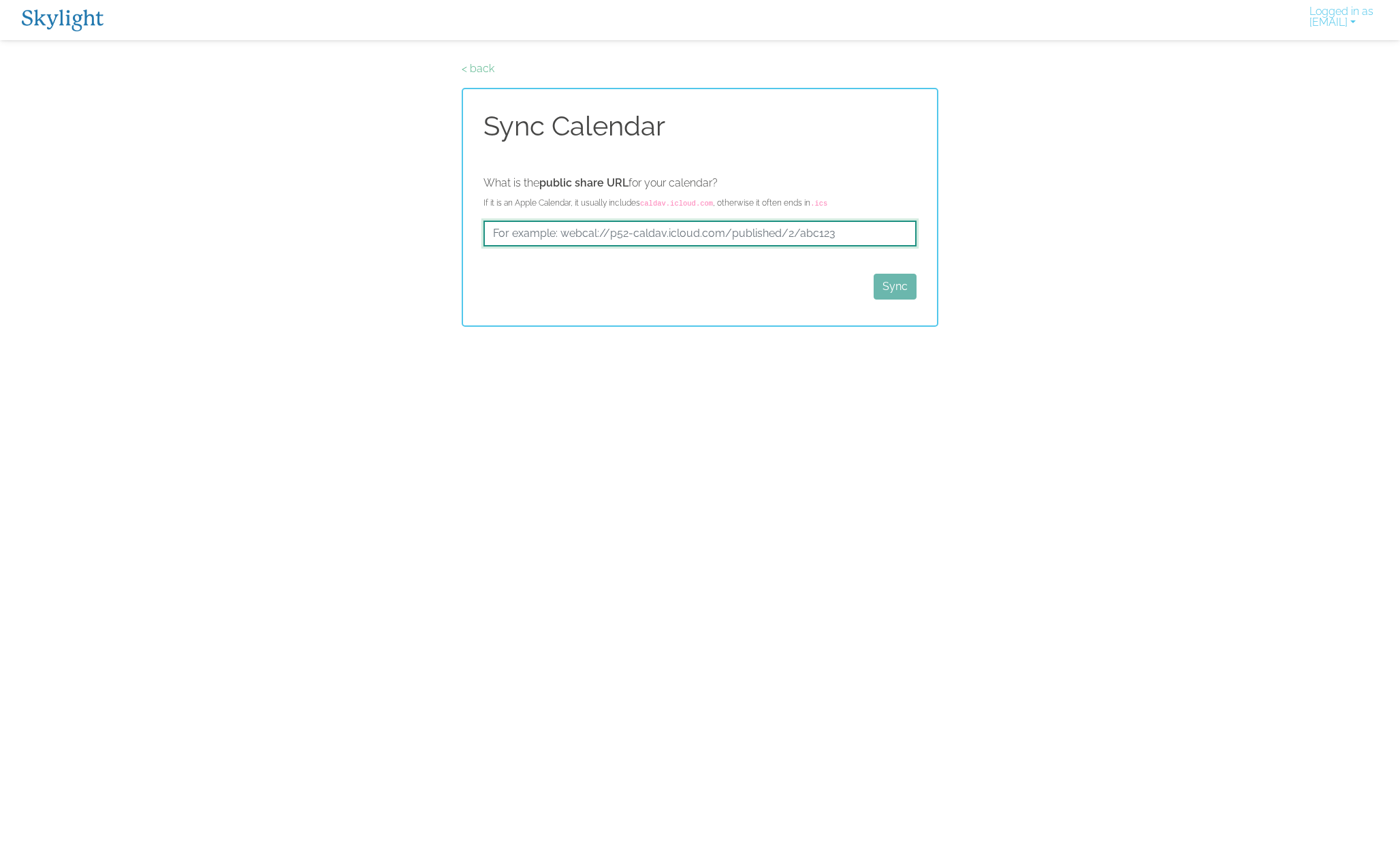 click at bounding box center [700, 234] 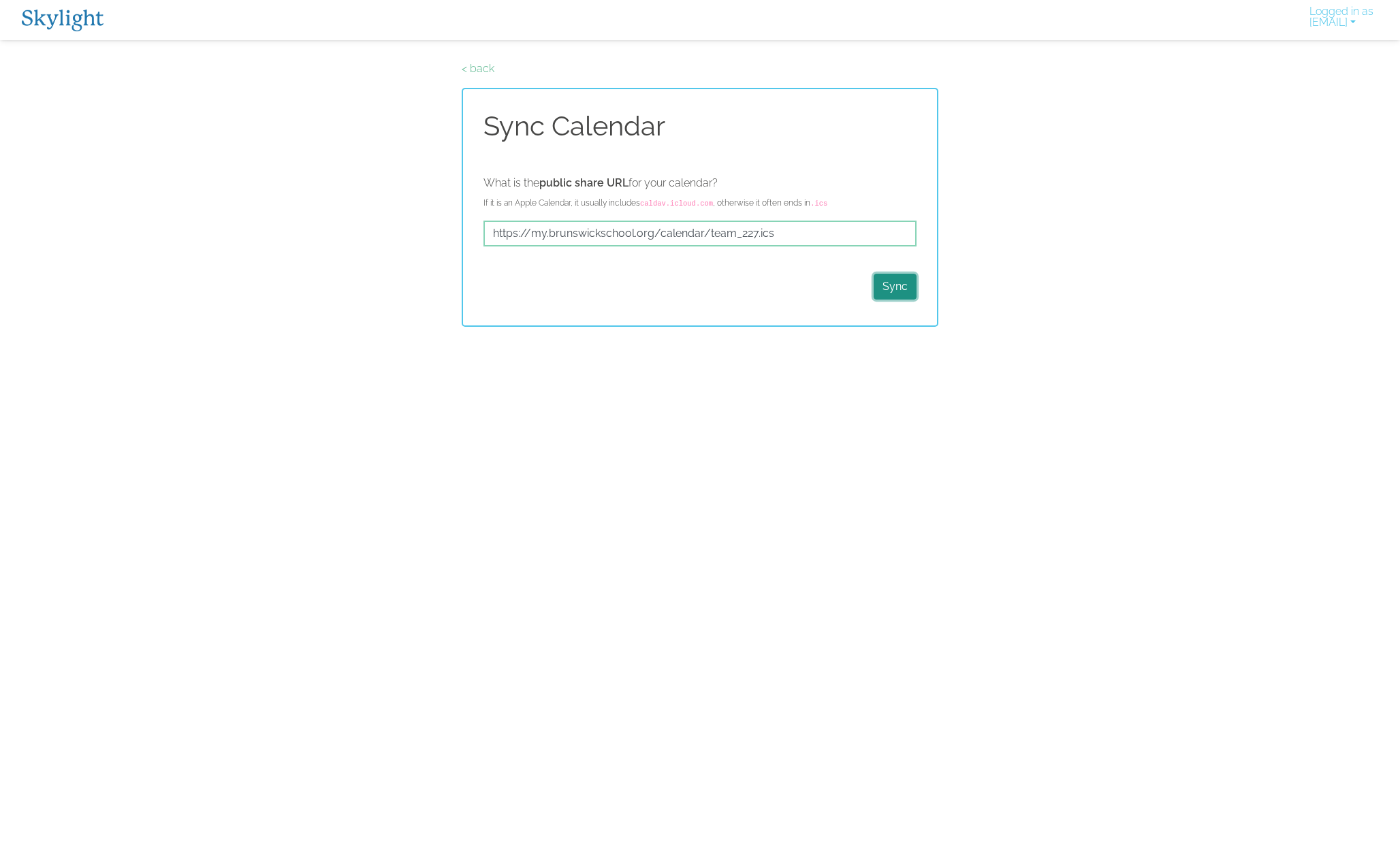 click on "Sync" at bounding box center [895, 287] 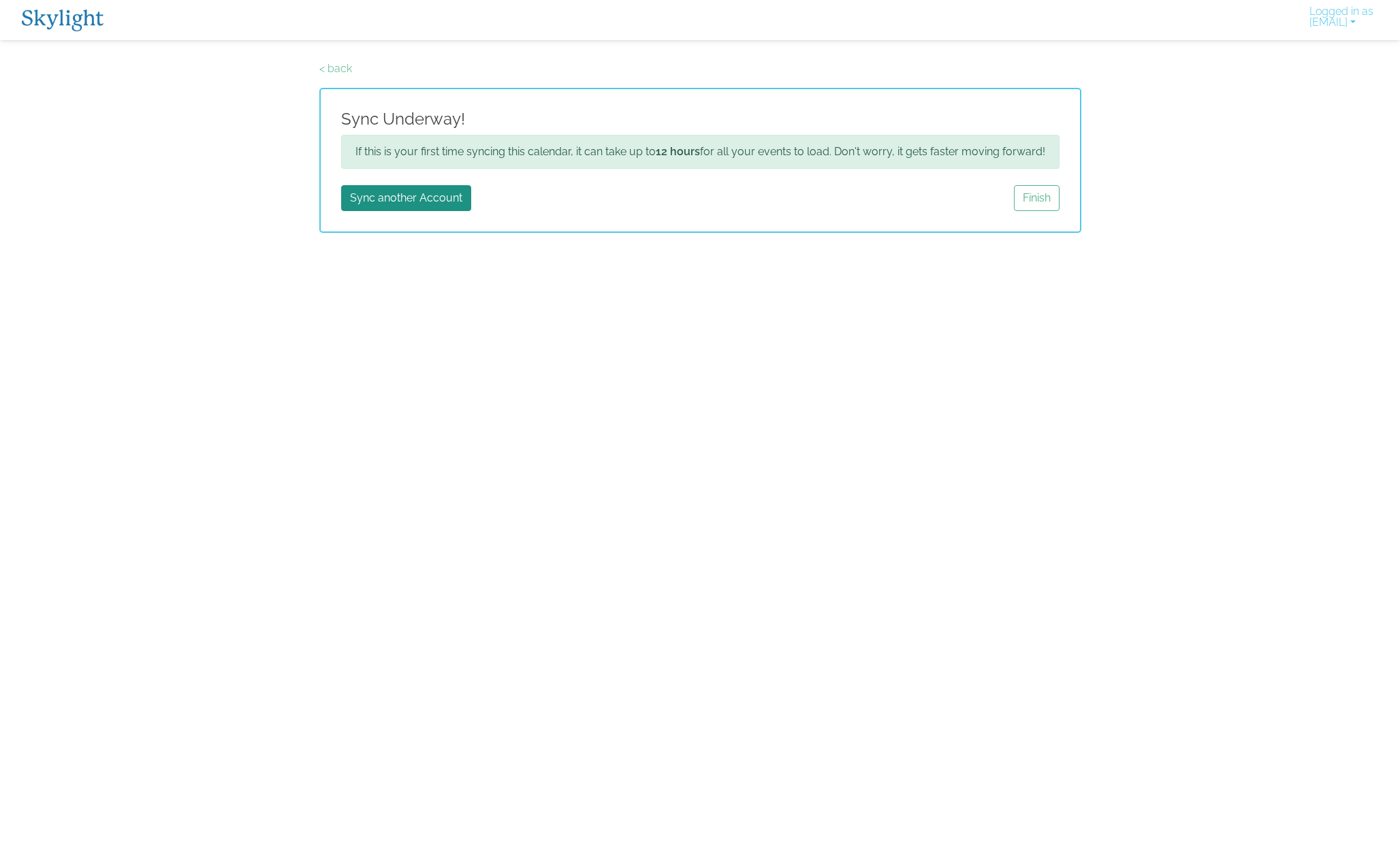 scroll, scrollTop: 0, scrollLeft: 0, axis: both 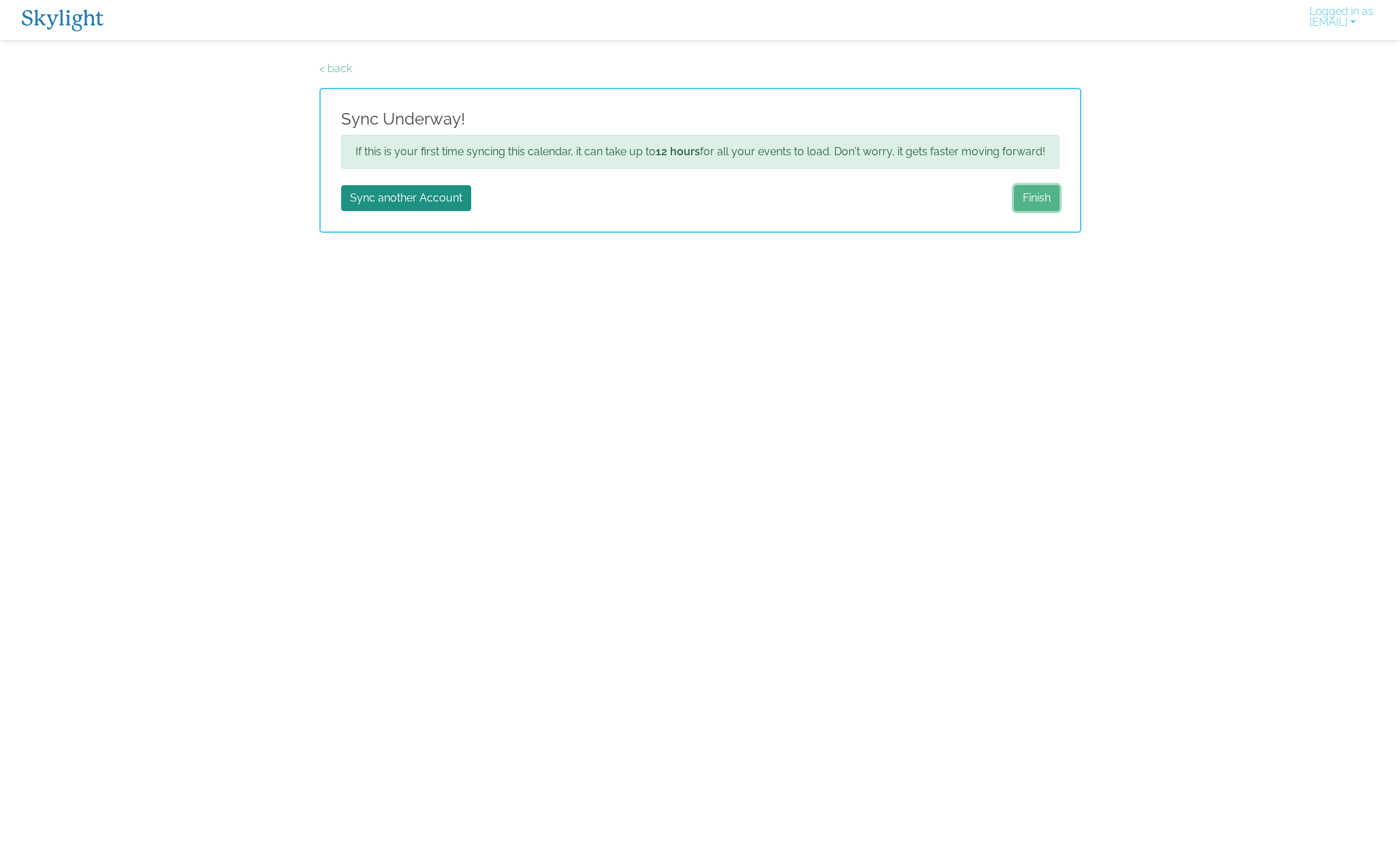 click on "Finish" at bounding box center [1036, 198] 